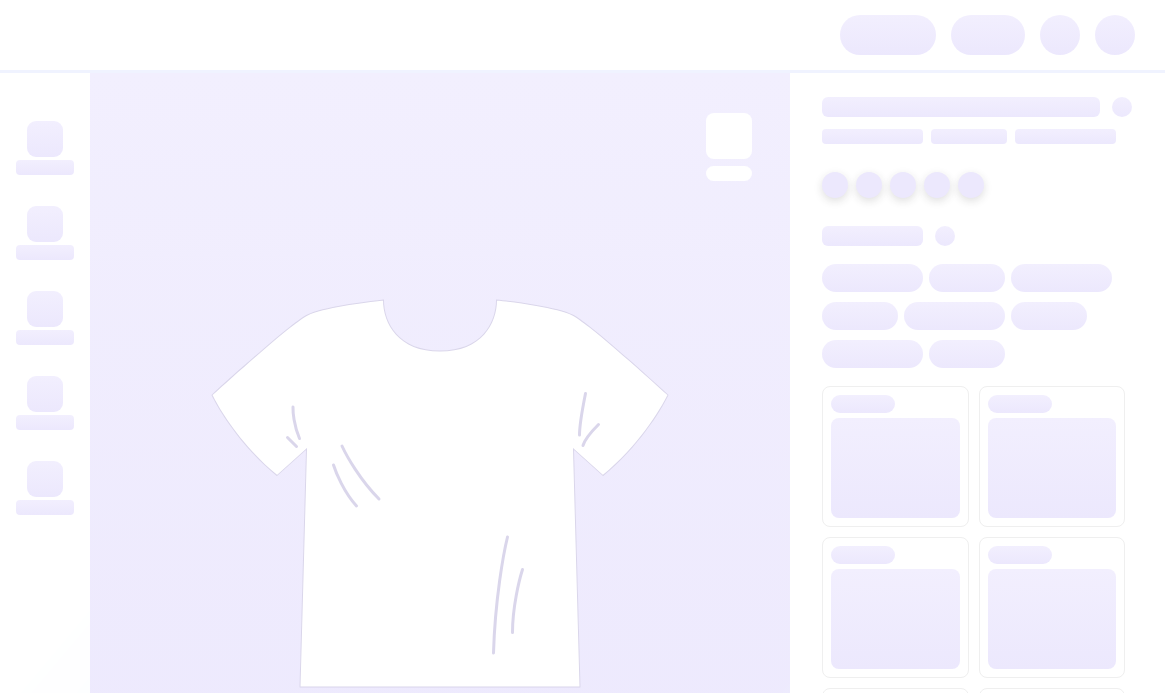 scroll, scrollTop: 0, scrollLeft: 0, axis: both 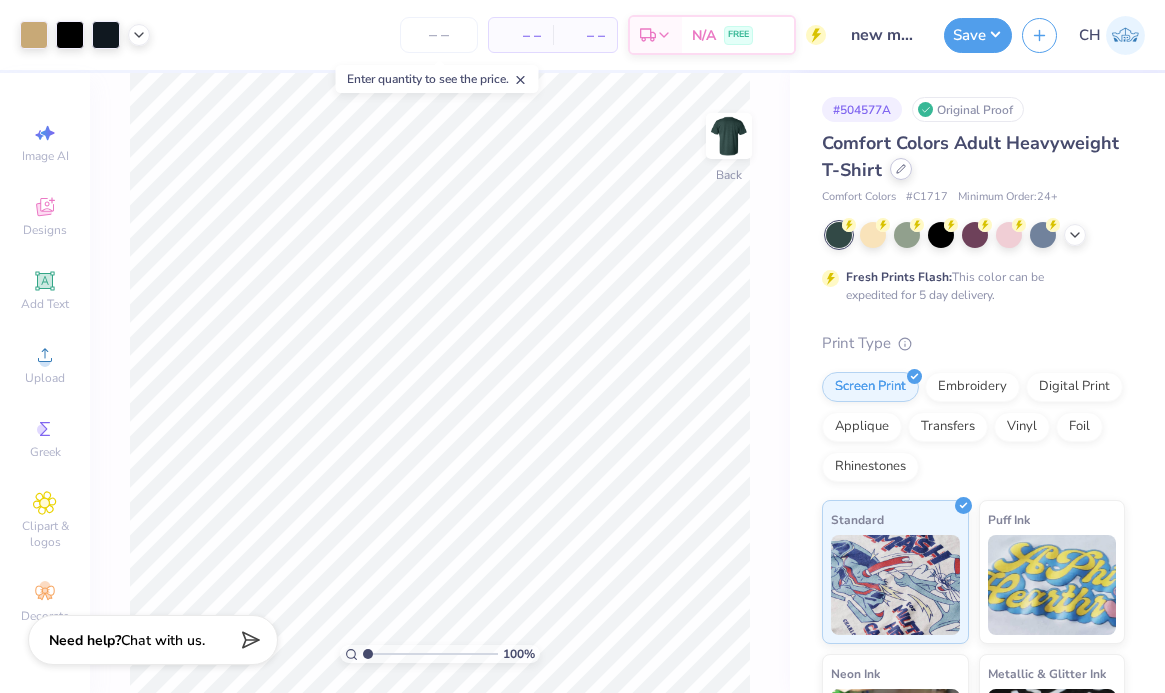 click 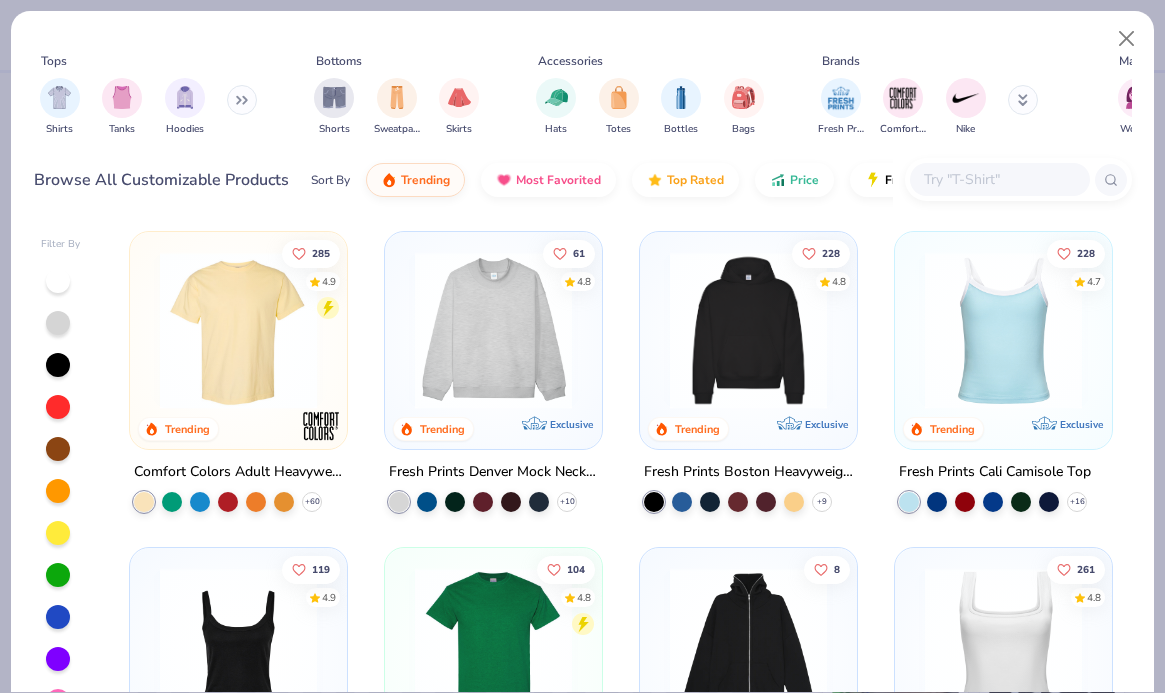 click at bounding box center (999, 179) 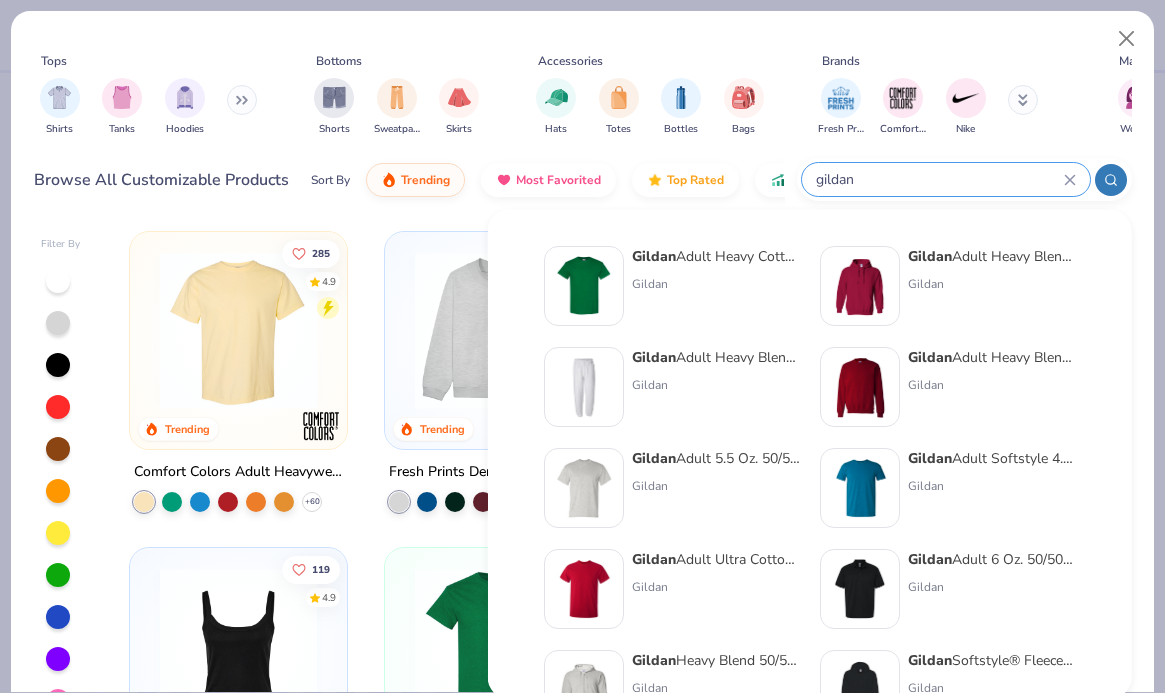 type on "gildan" 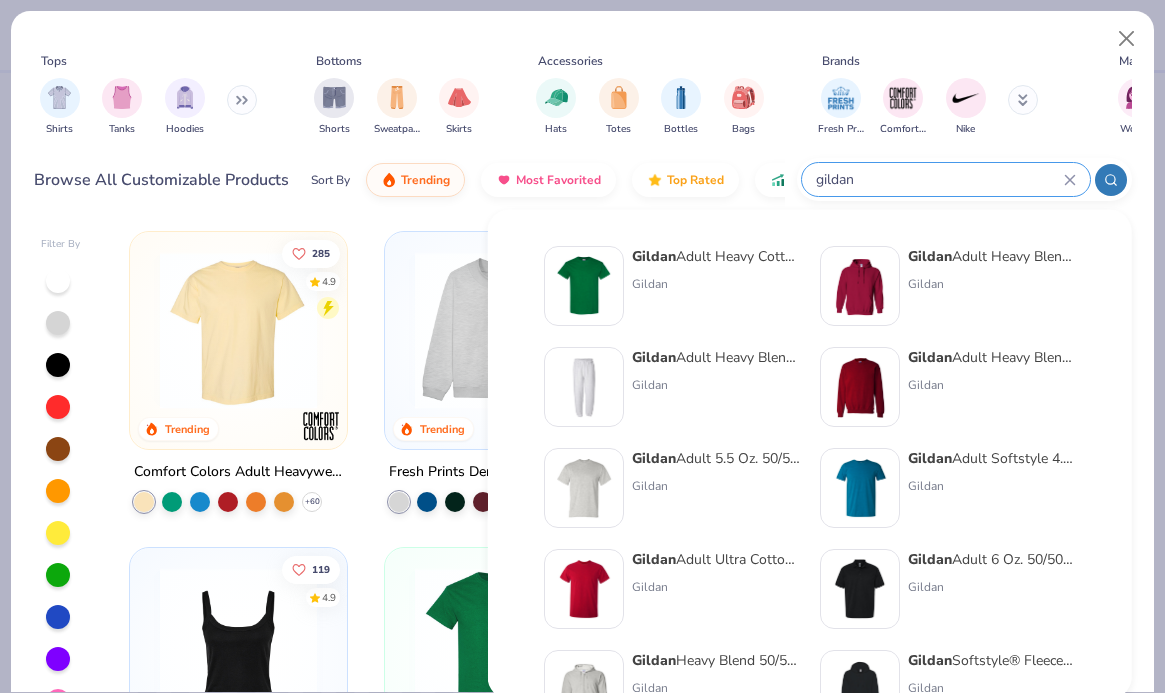 click on "Gildan  Adult Heavy Cotton T-Shirt Gildan" at bounding box center (716, 286) 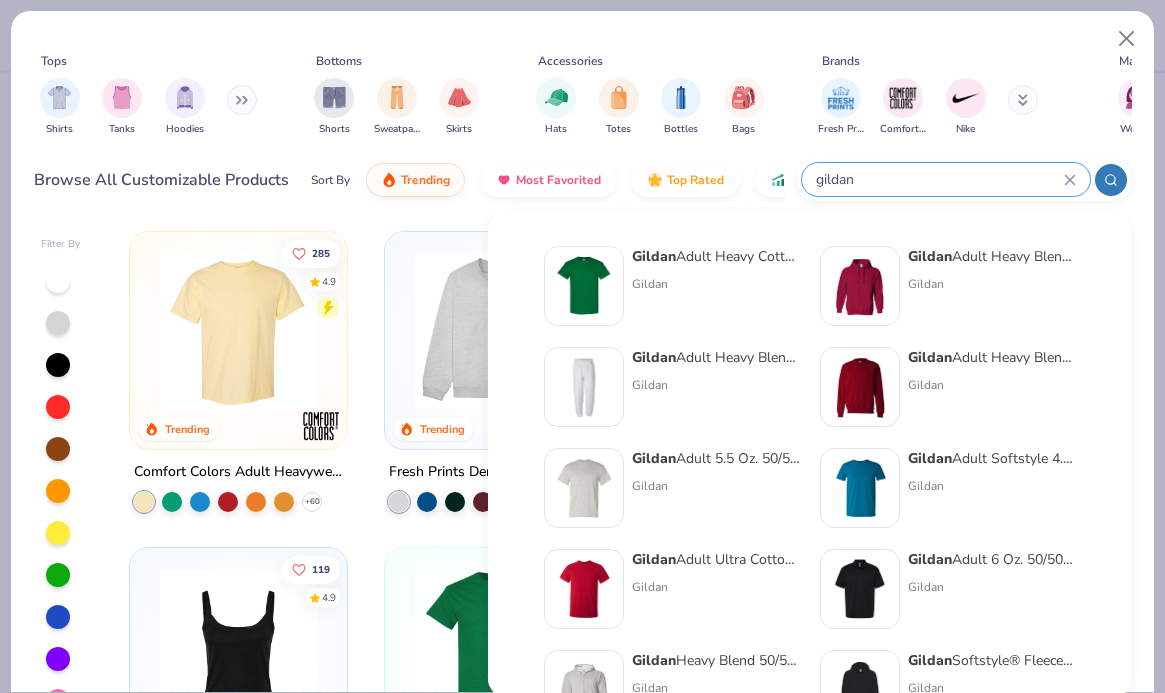 type 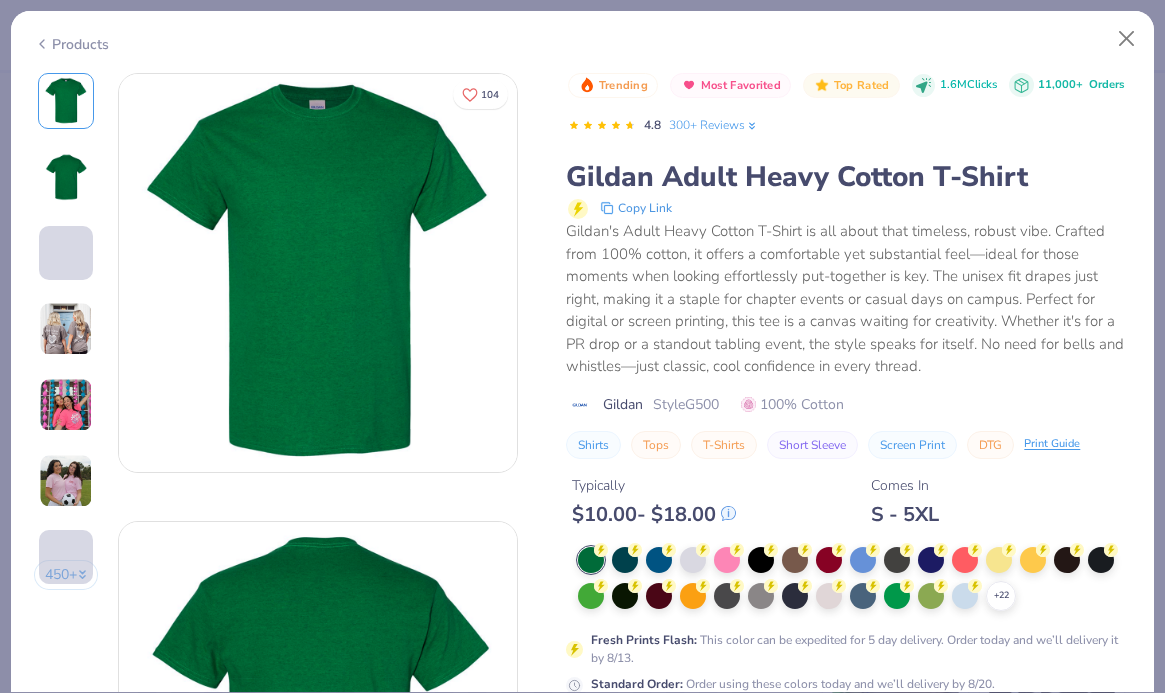 scroll, scrollTop: 39, scrollLeft: 0, axis: vertical 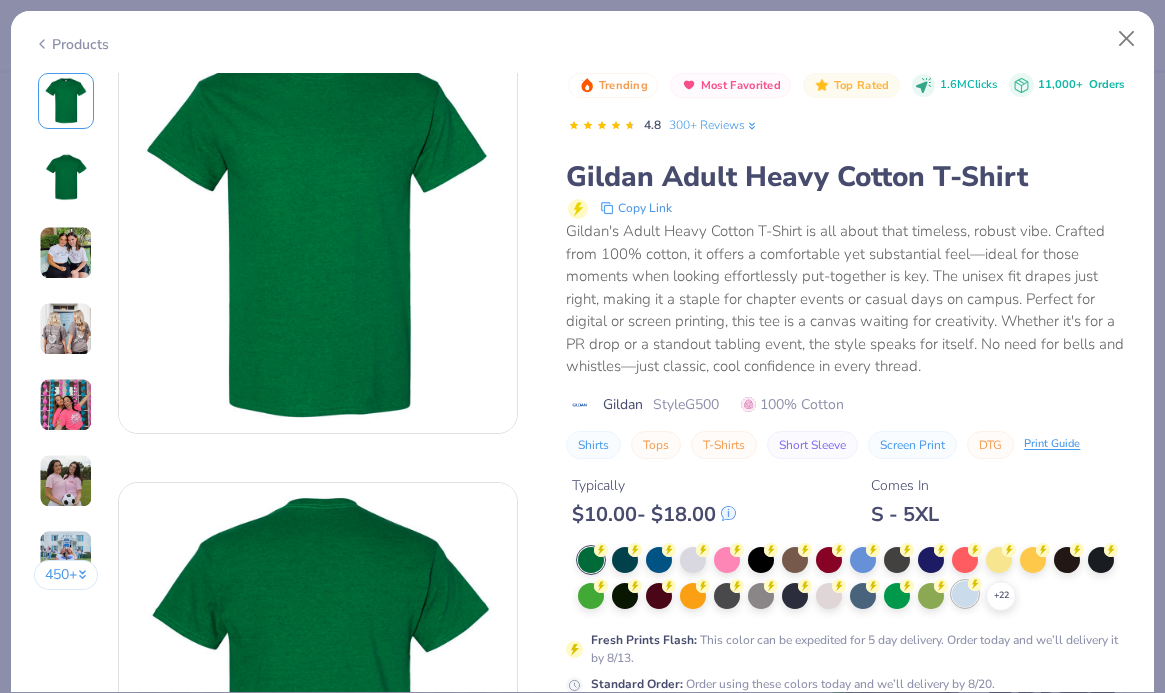 click at bounding box center [965, 594] 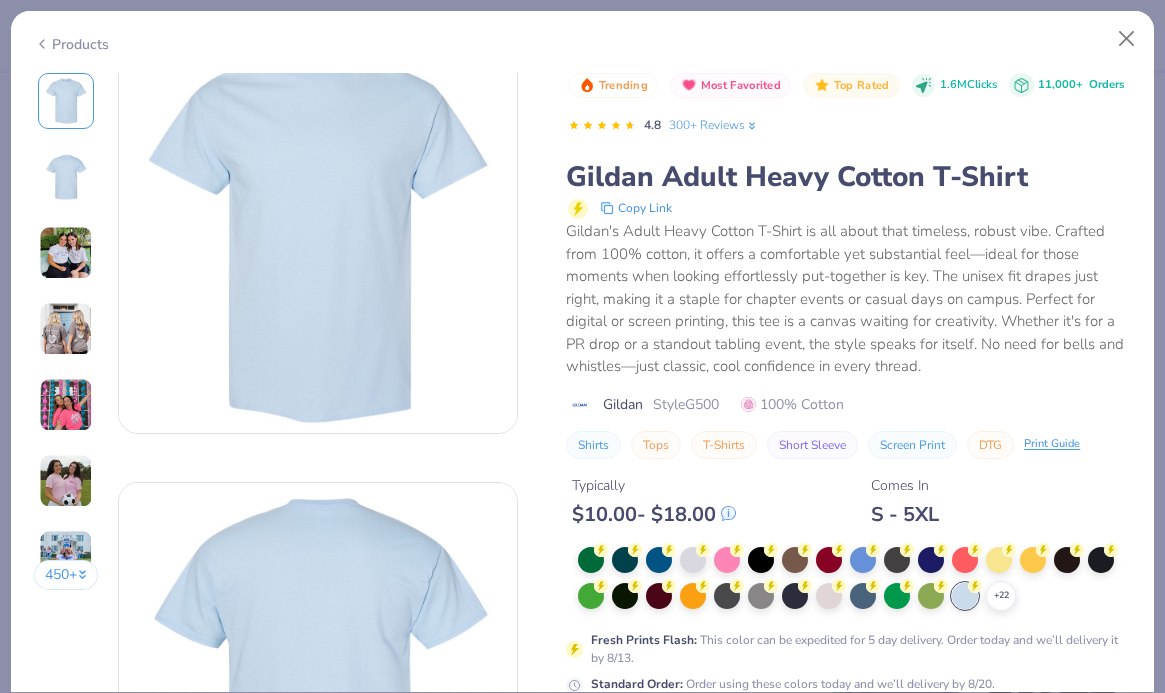 scroll, scrollTop: 152, scrollLeft: 0, axis: vertical 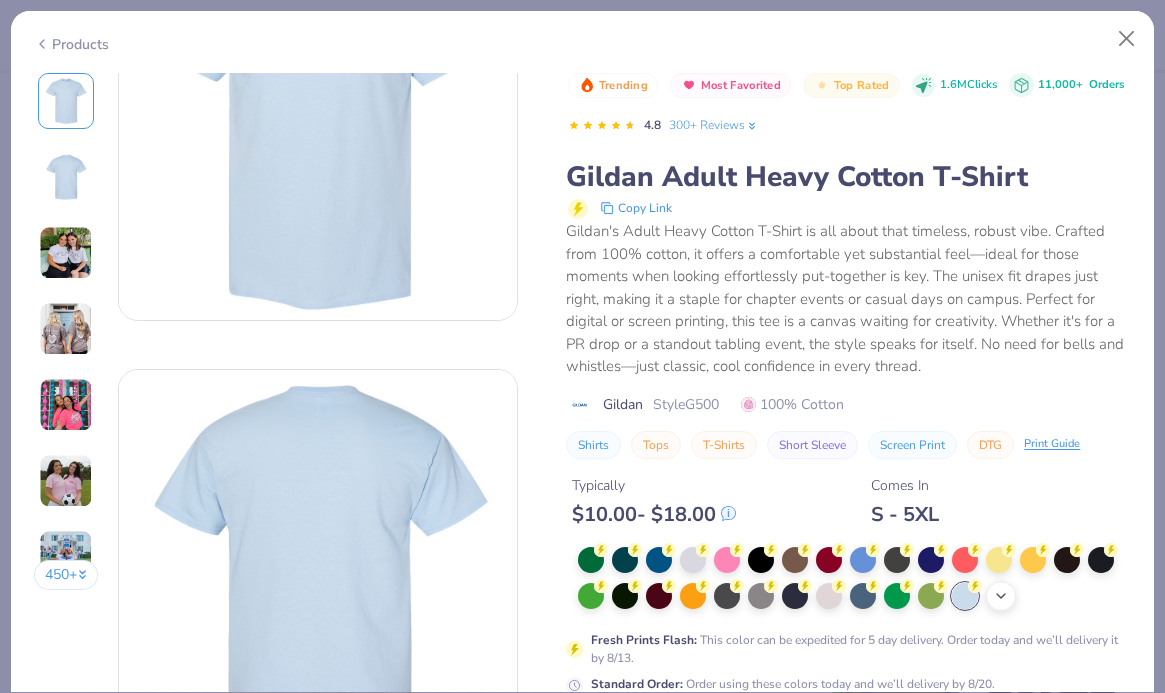 click 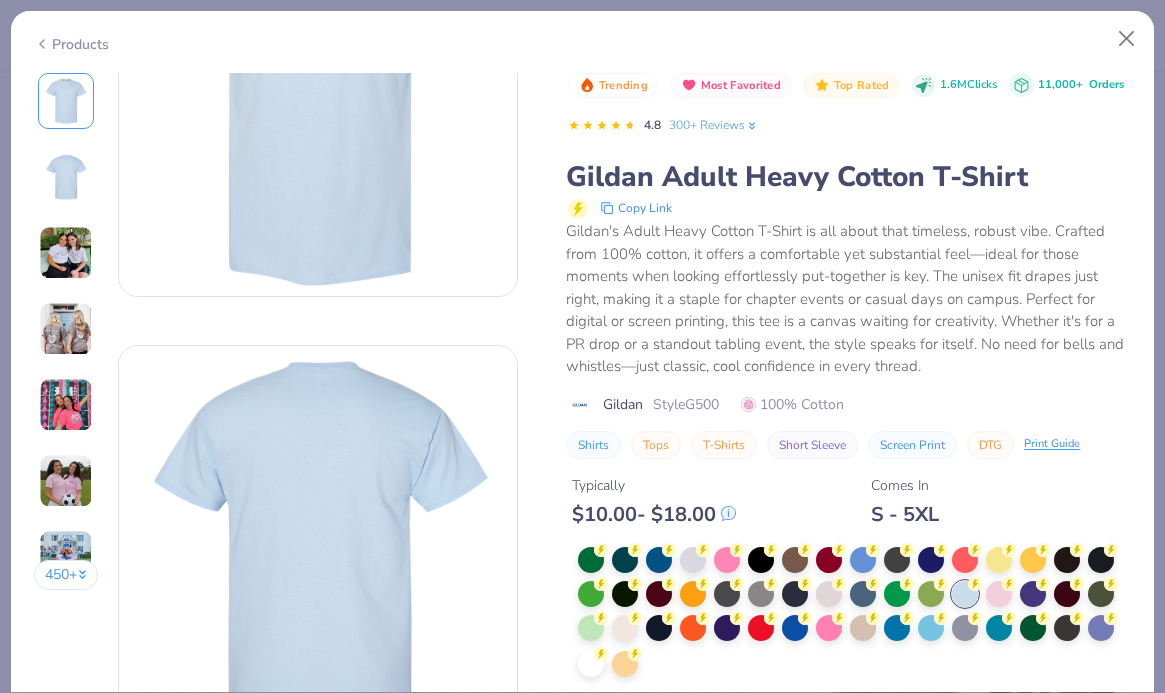 scroll, scrollTop: 188, scrollLeft: 0, axis: vertical 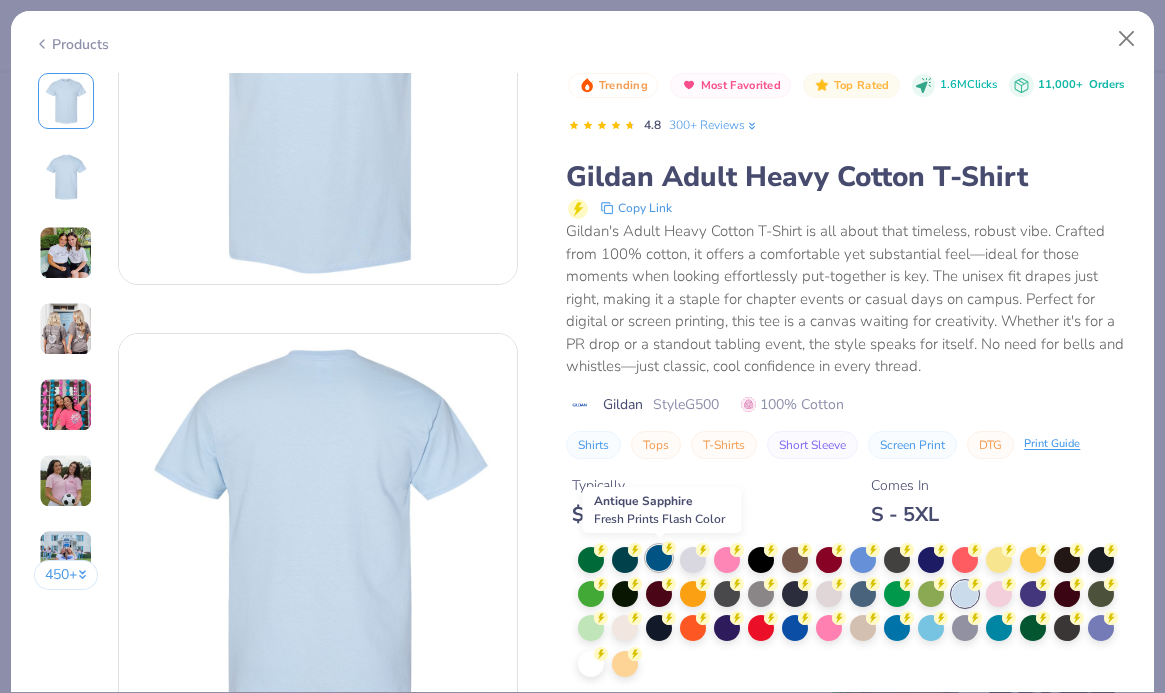 click at bounding box center [659, 558] 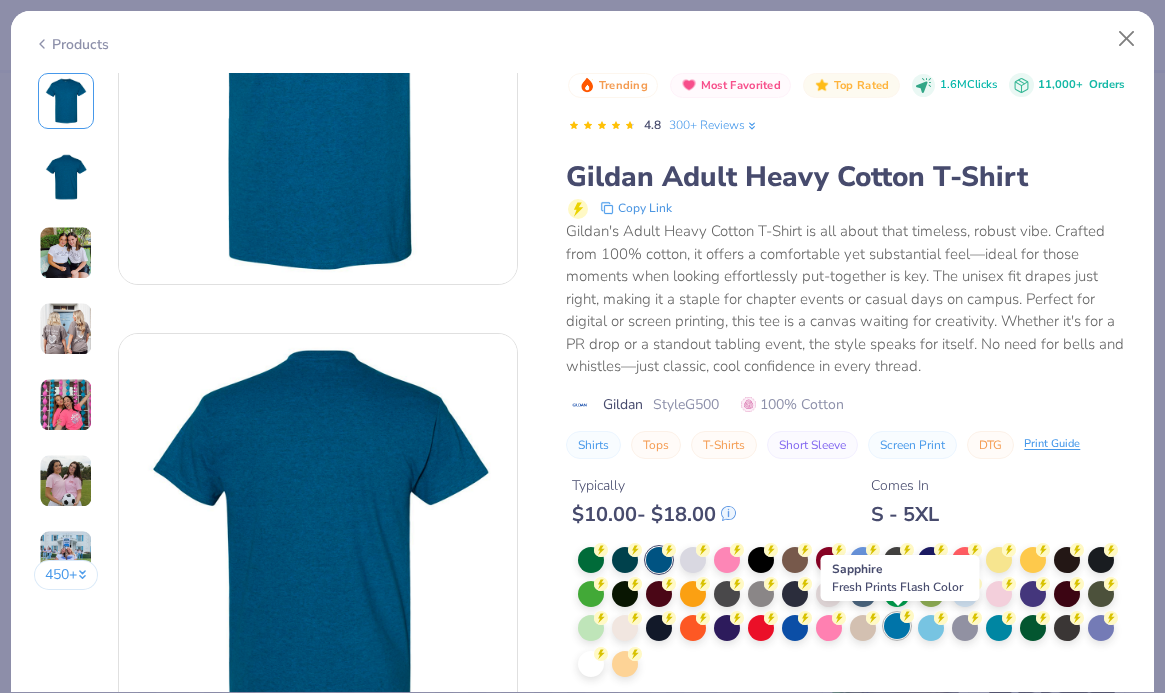 click at bounding box center [897, 626] 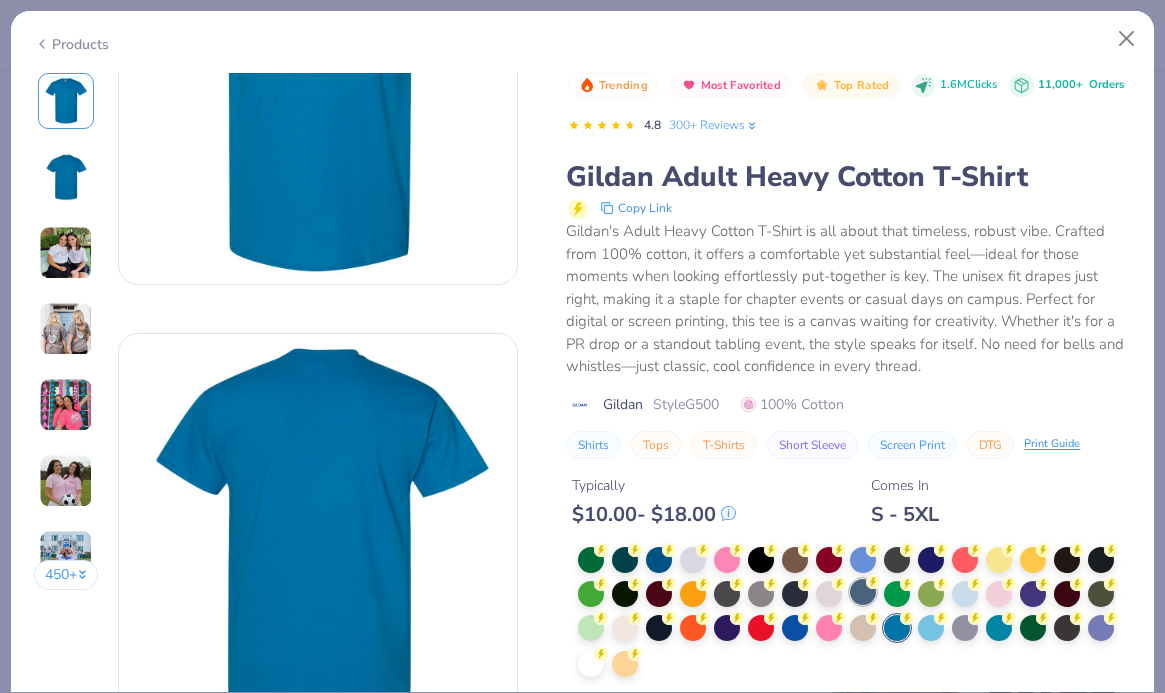 click at bounding box center [863, 592] 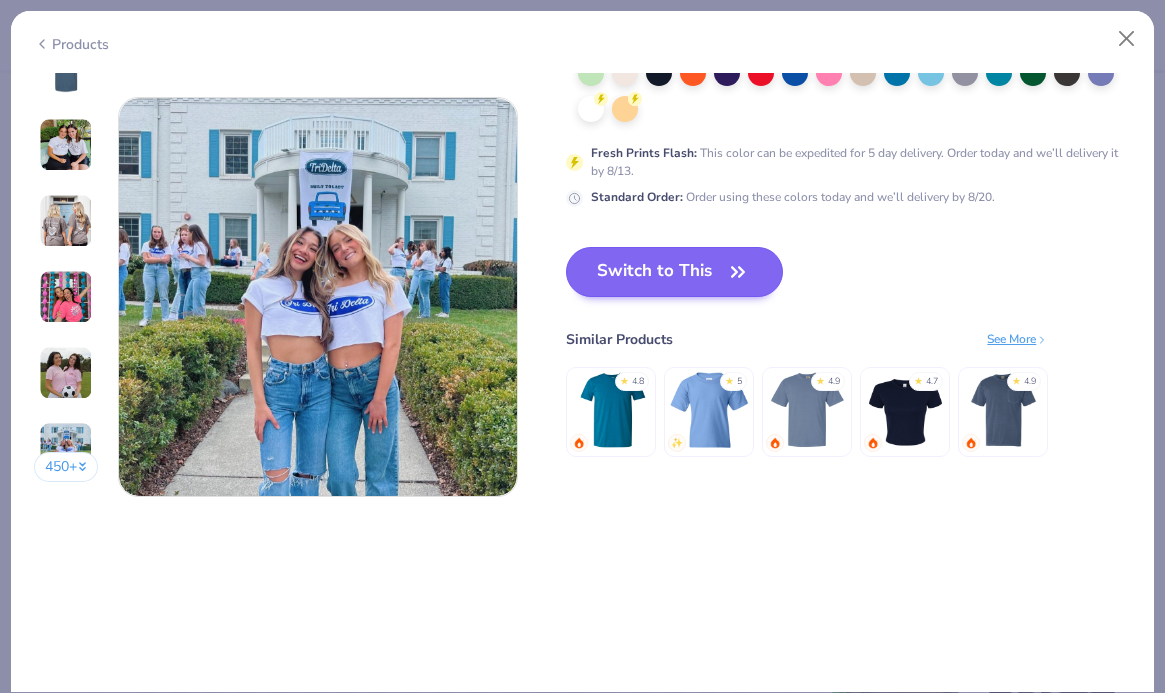 scroll, scrollTop: 2660, scrollLeft: 0, axis: vertical 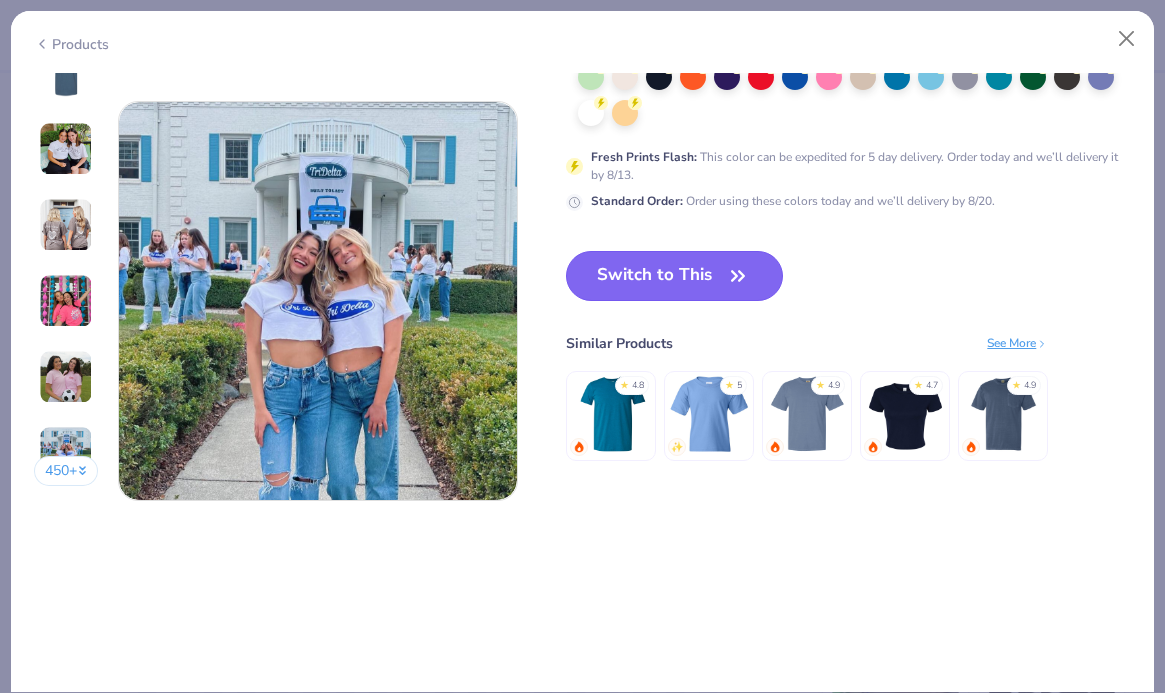 click 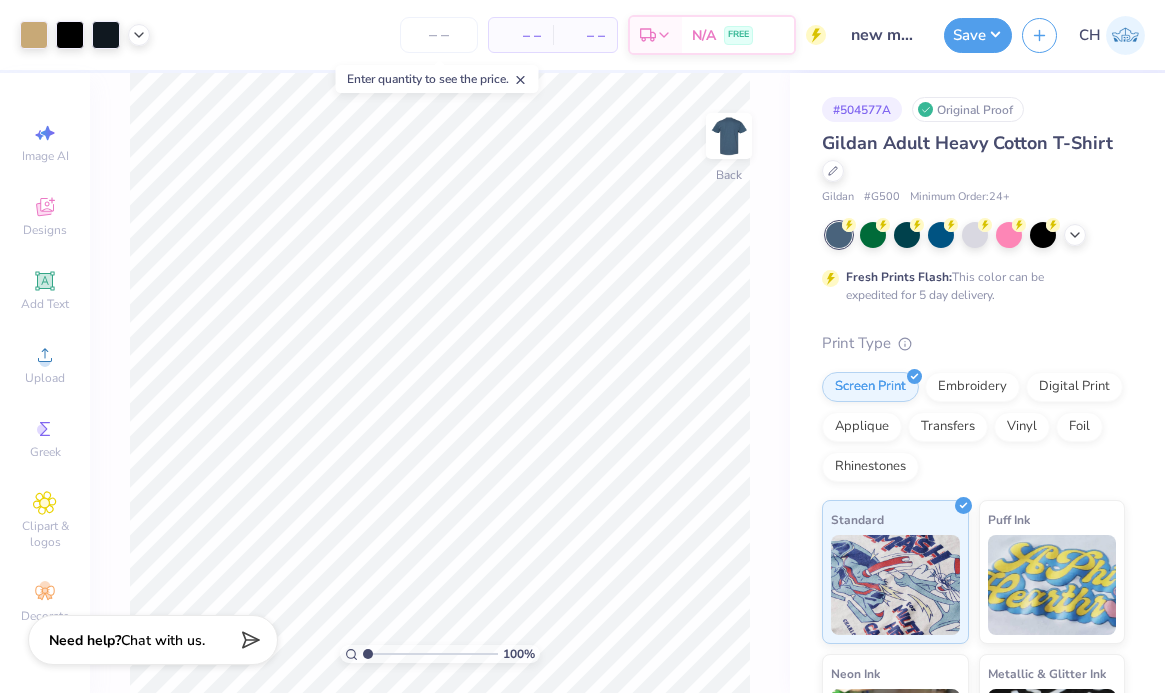 click on "Fresh Prints Flash:  This color can be expedited for 5 day delivery." at bounding box center (973, 263) 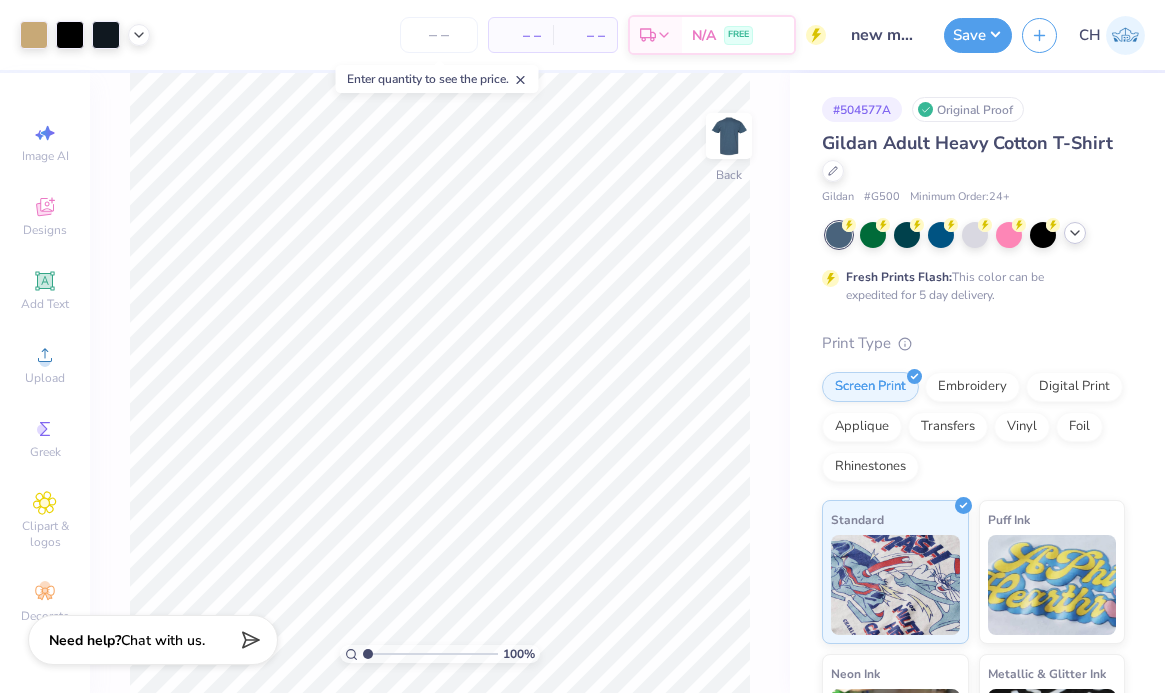 click 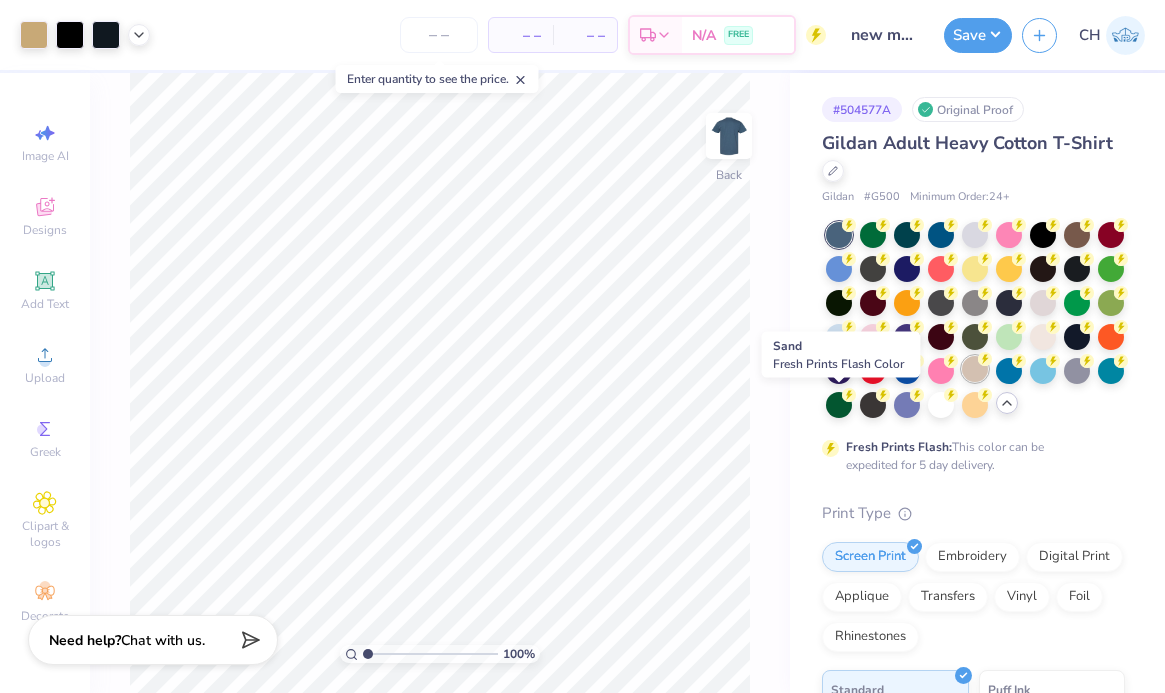 click at bounding box center [975, 369] 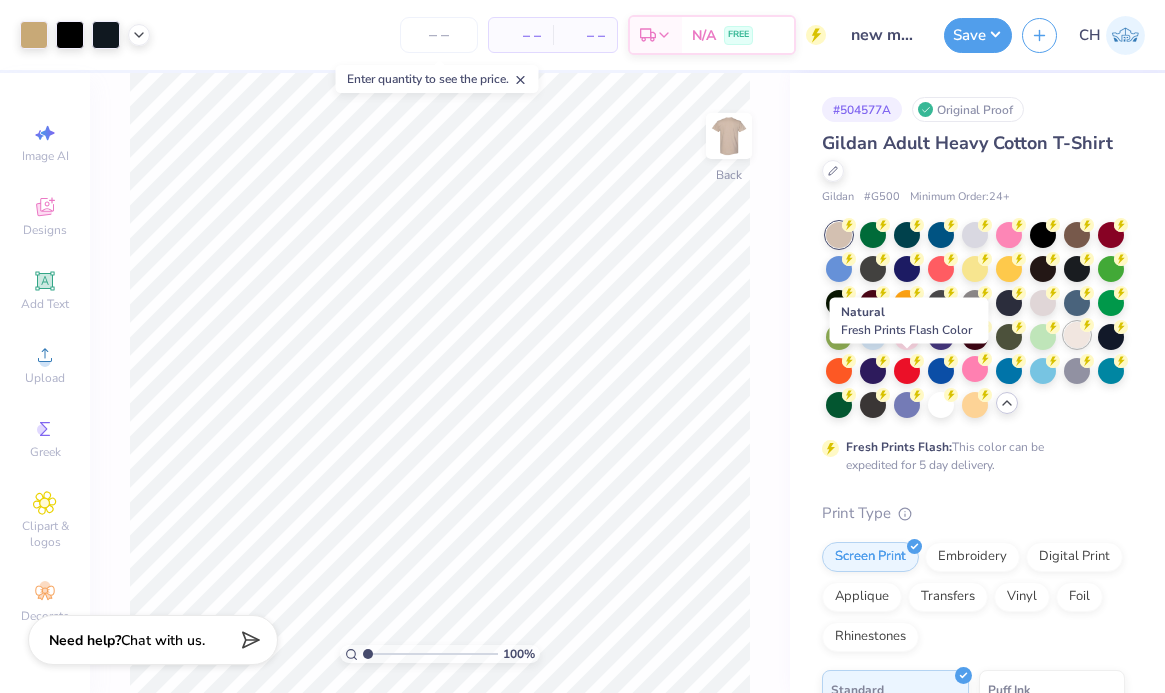 click 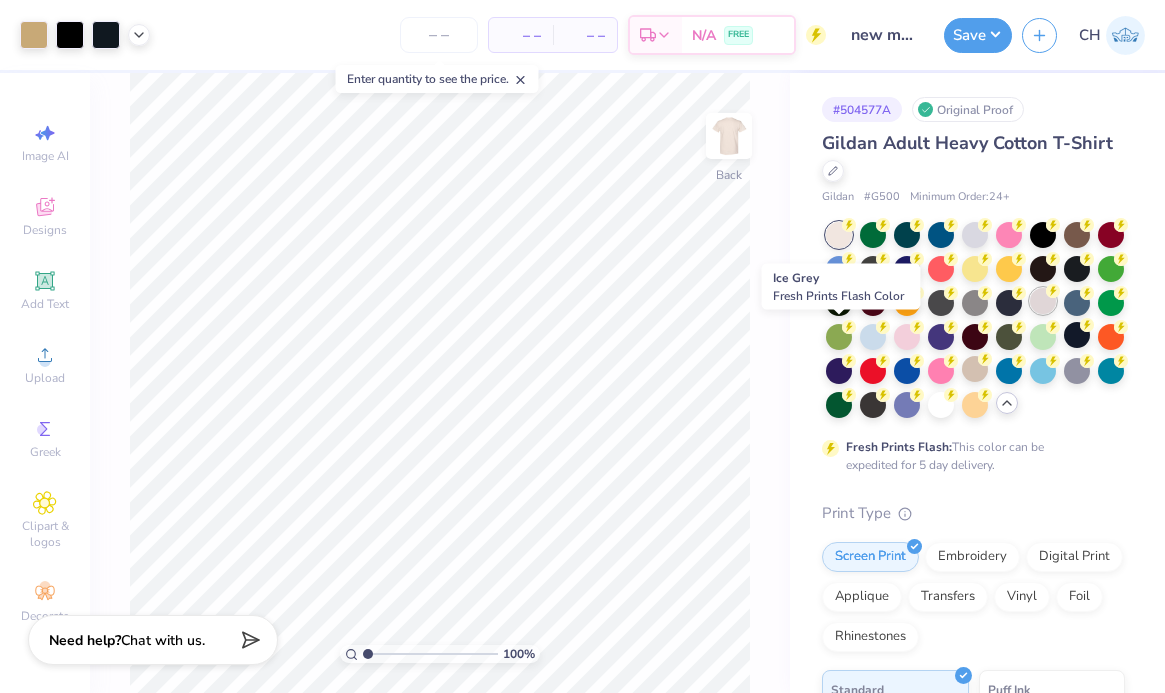 click at bounding box center [1043, 301] 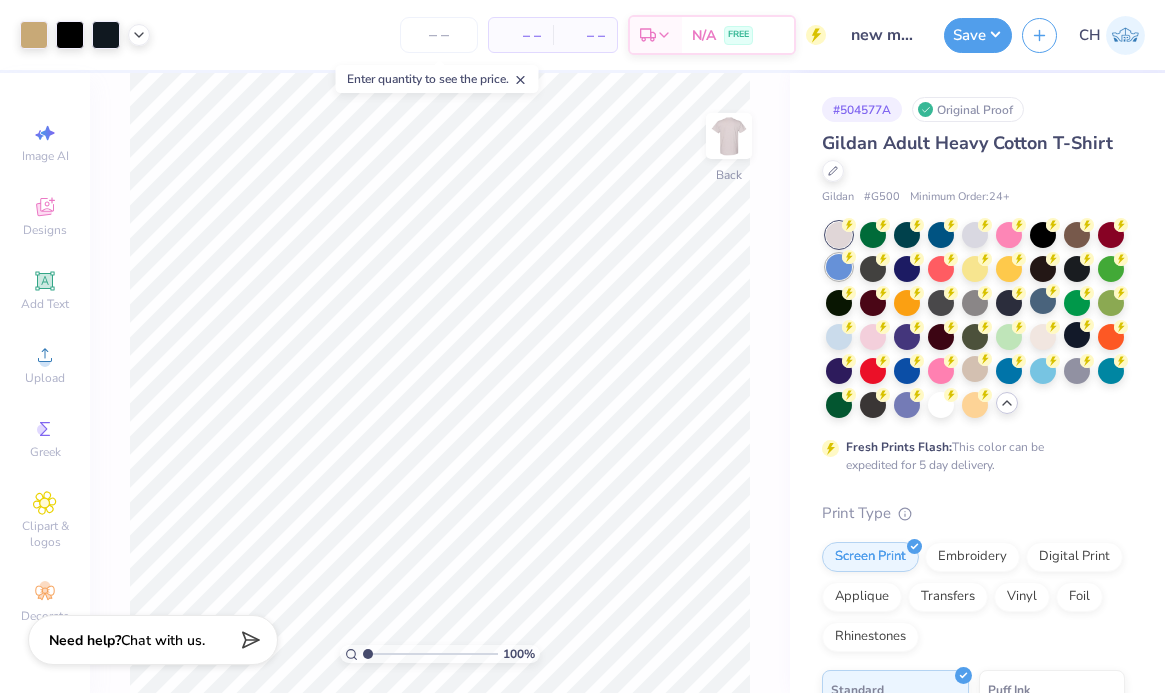 click at bounding box center (839, 267) 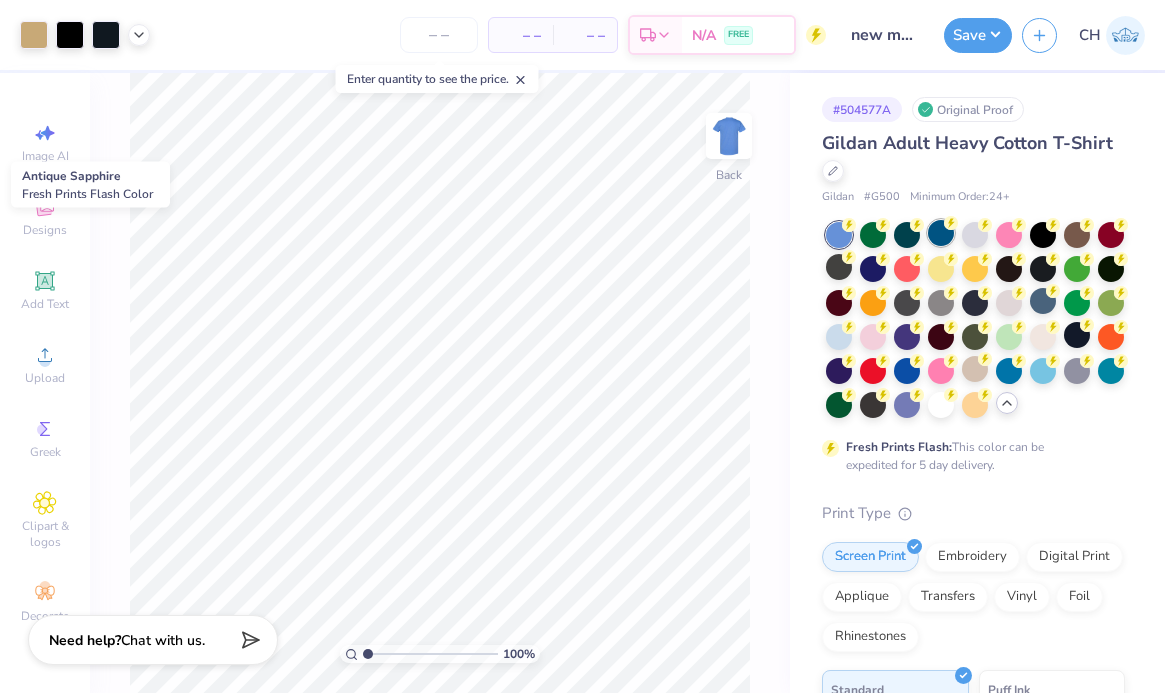 click at bounding box center [941, 233] 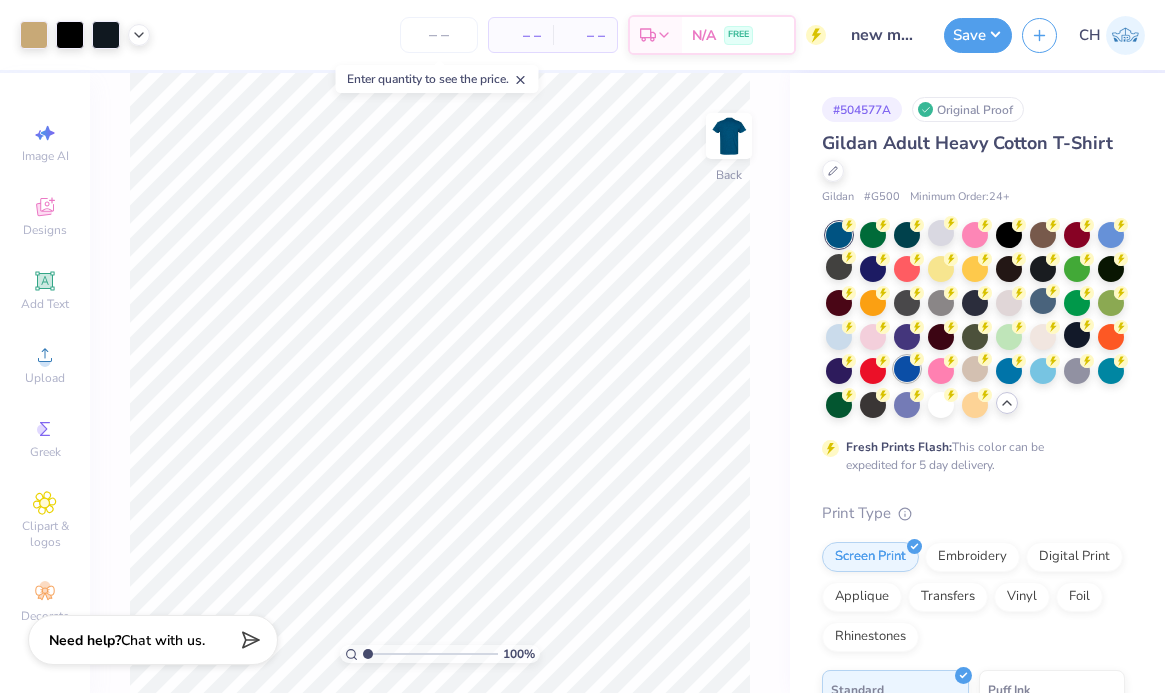 click 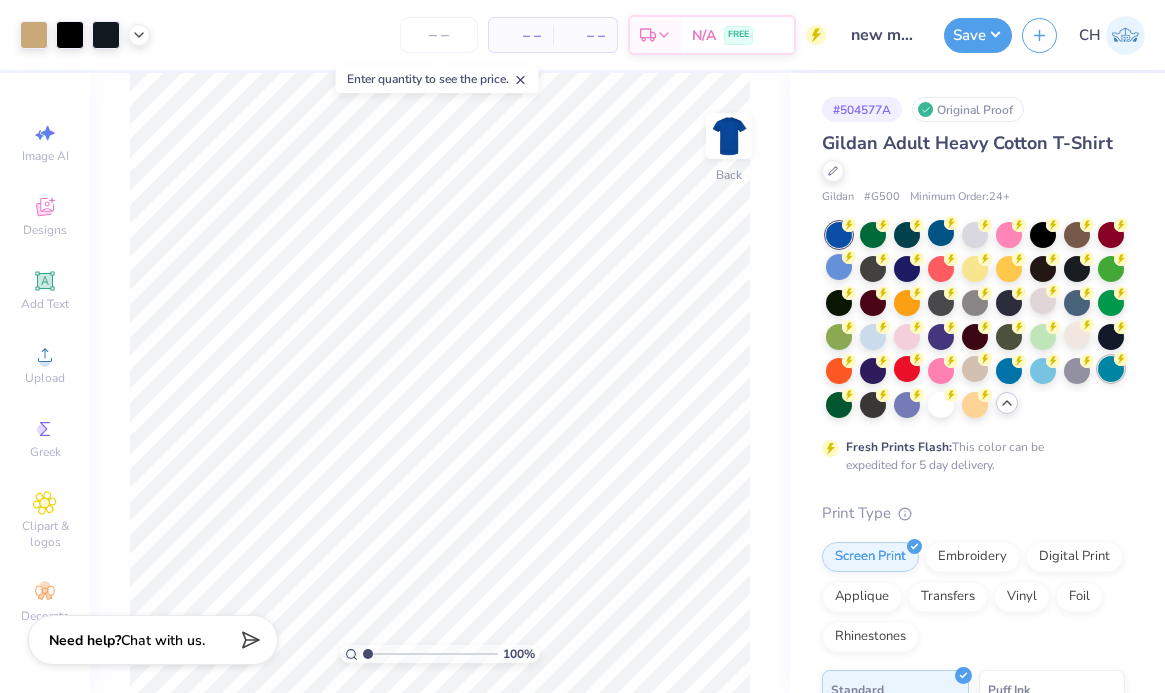 click at bounding box center (1111, 369) 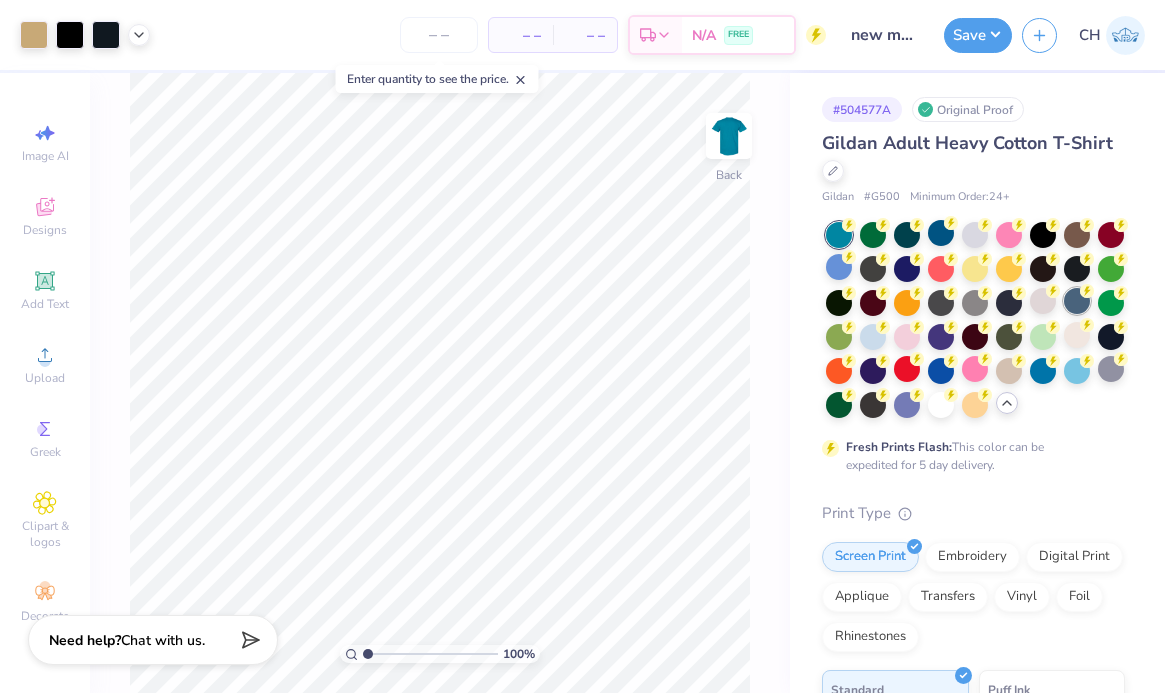 click at bounding box center (975, 320) 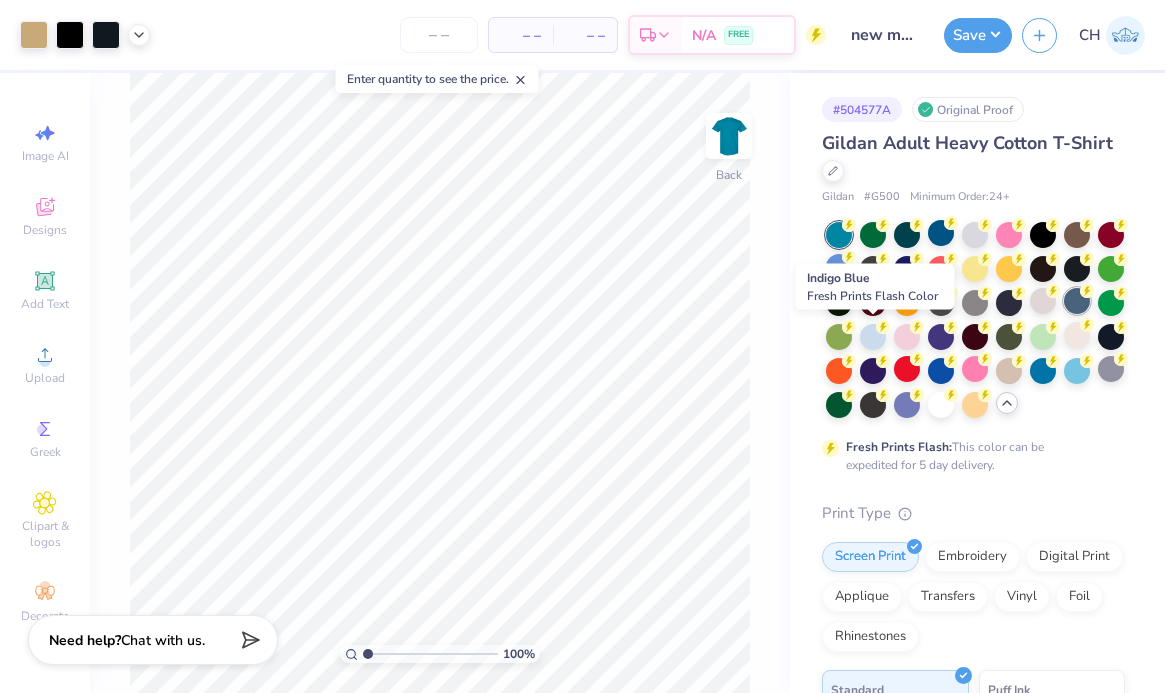 click at bounding box center [1077, 301] 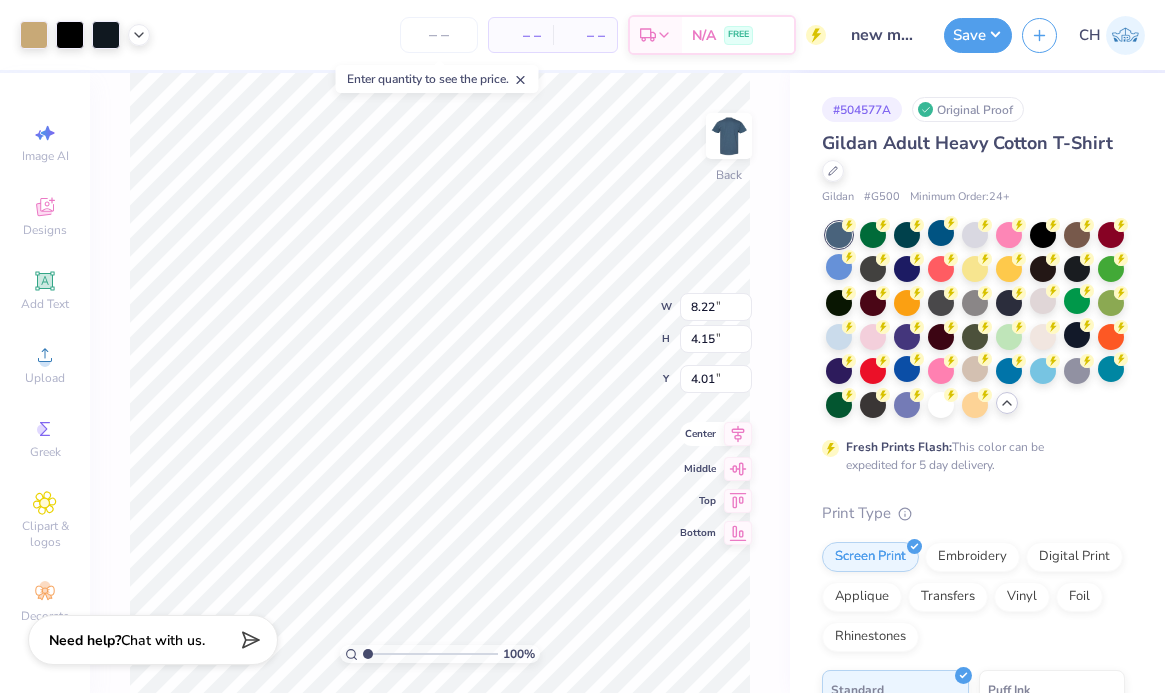 click 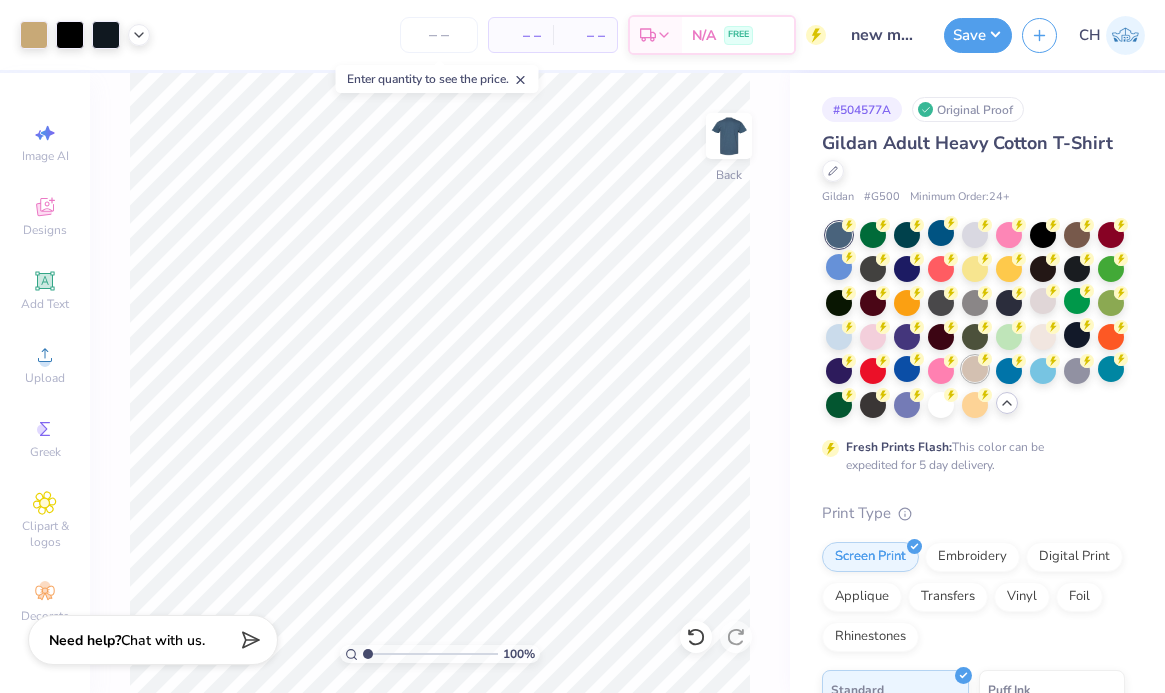 click at bounding box center [975, 369] 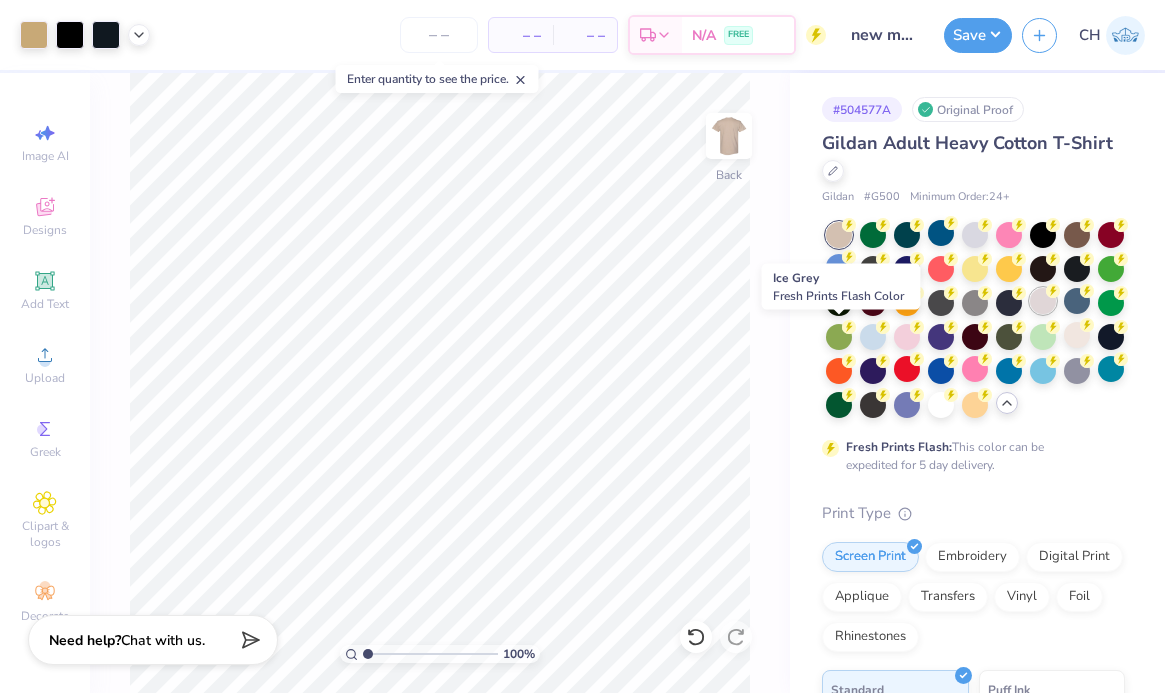 click at bounding box center (1043, 301) 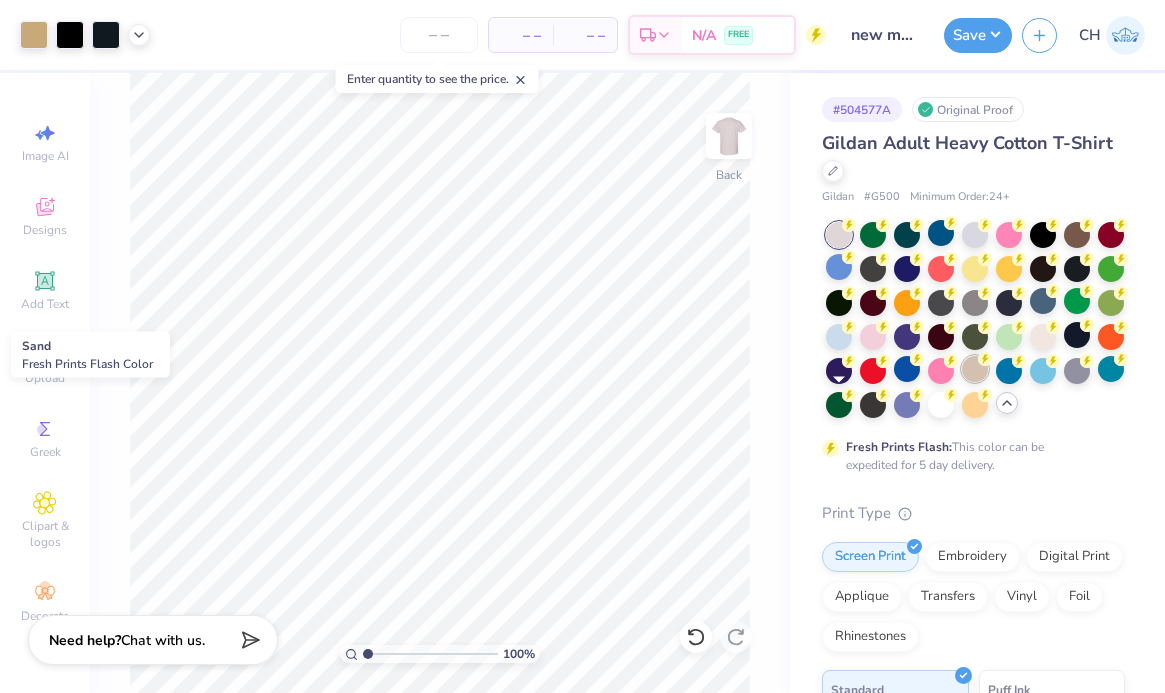 click at bounding box center (975, 369) 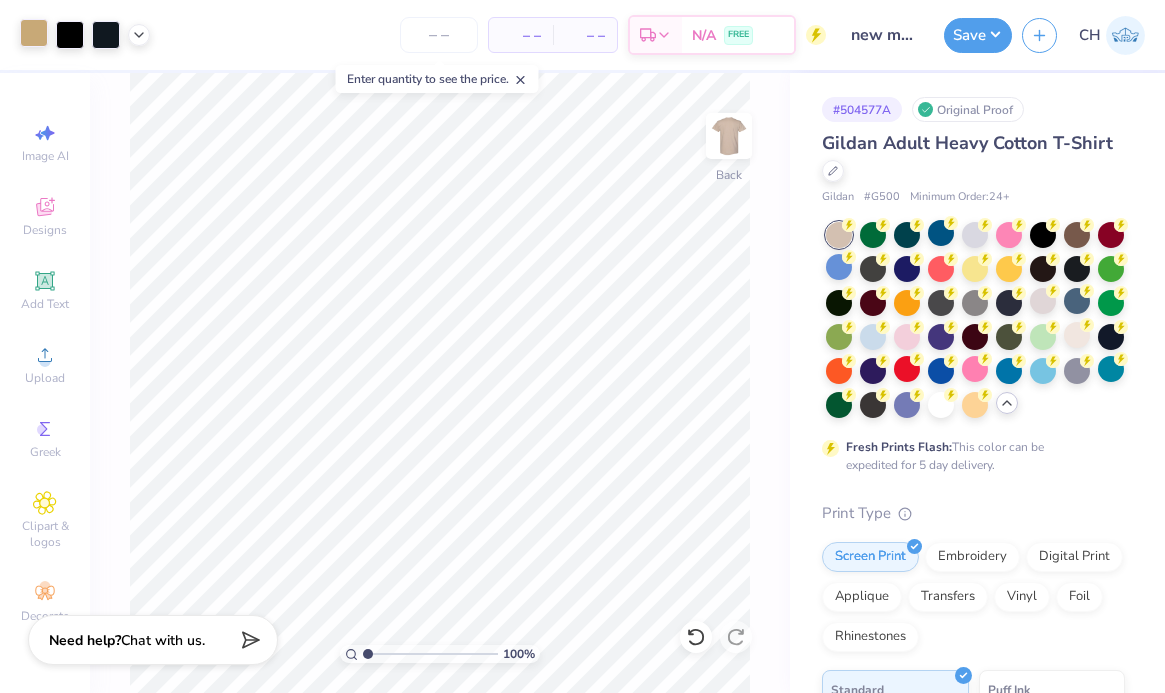 click at bounding box center (34, 33) 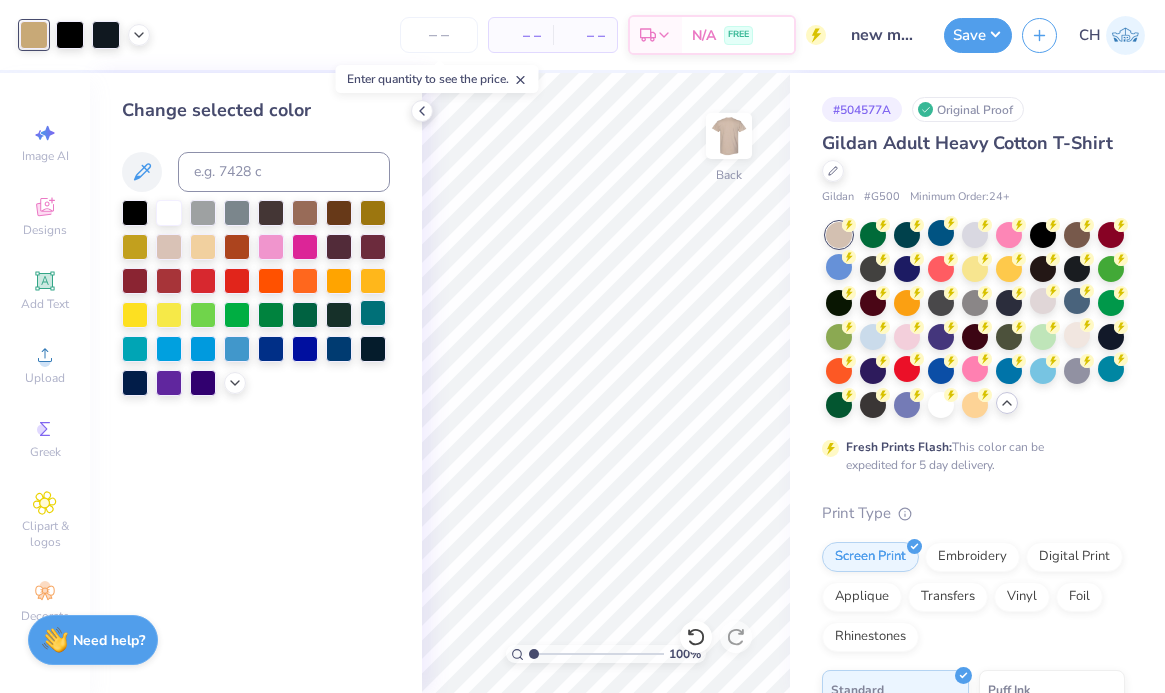 click at bounding box center [373, 313] 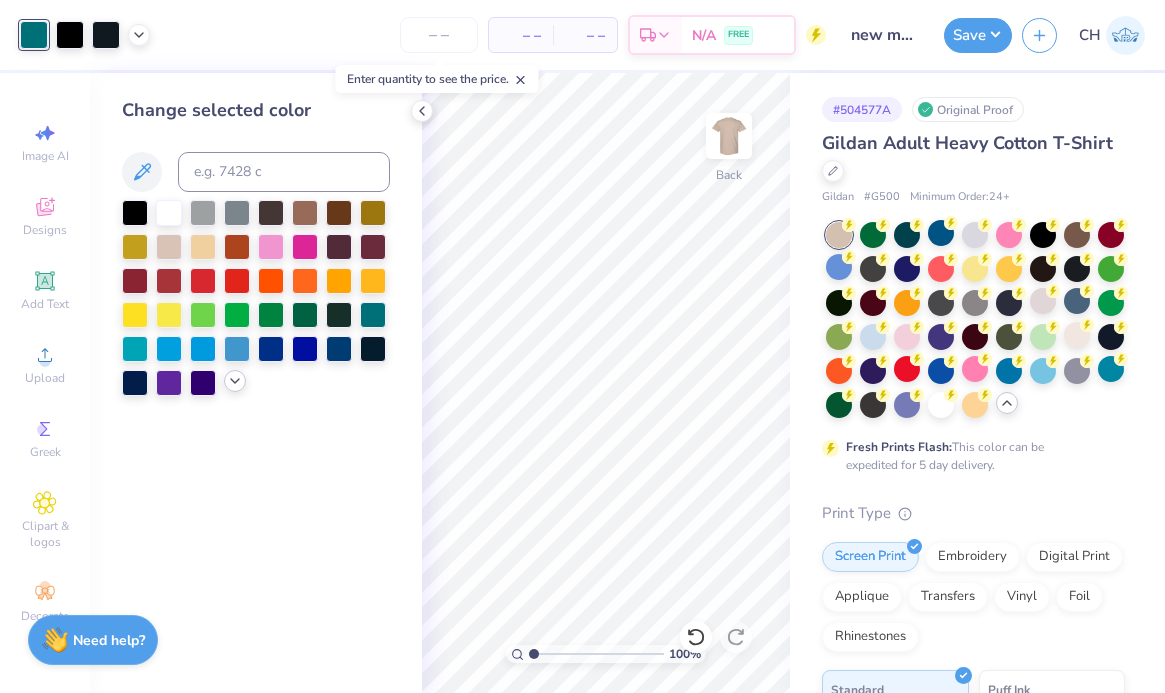 click 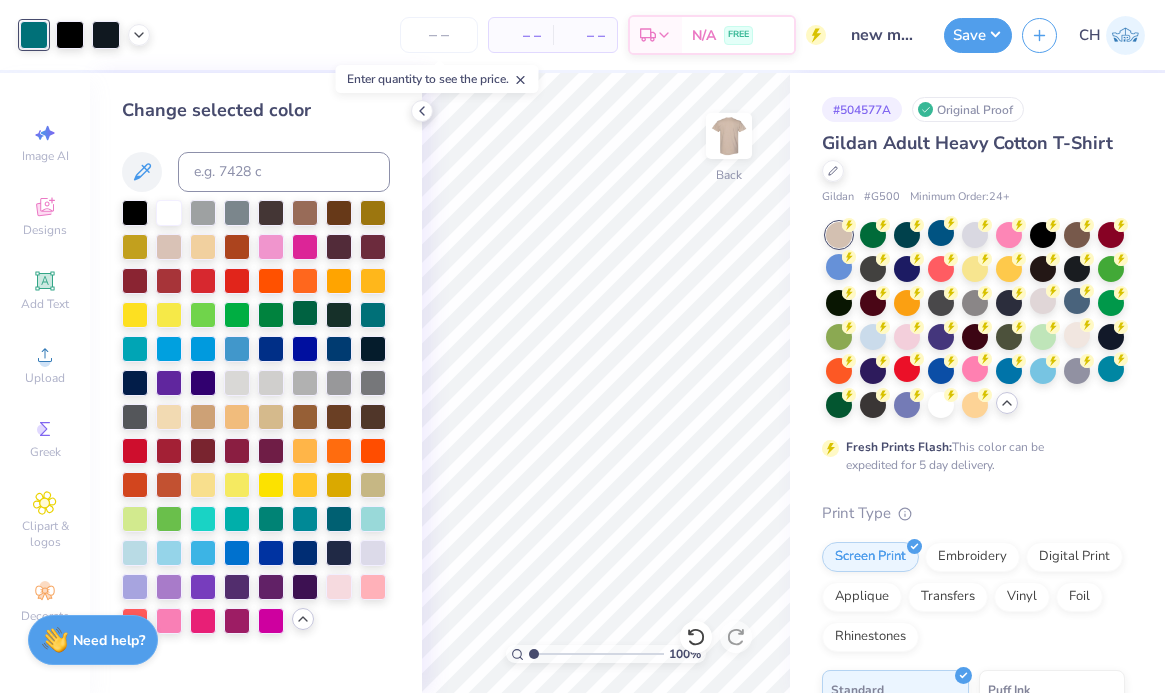 click at bounding box center (305, 313) 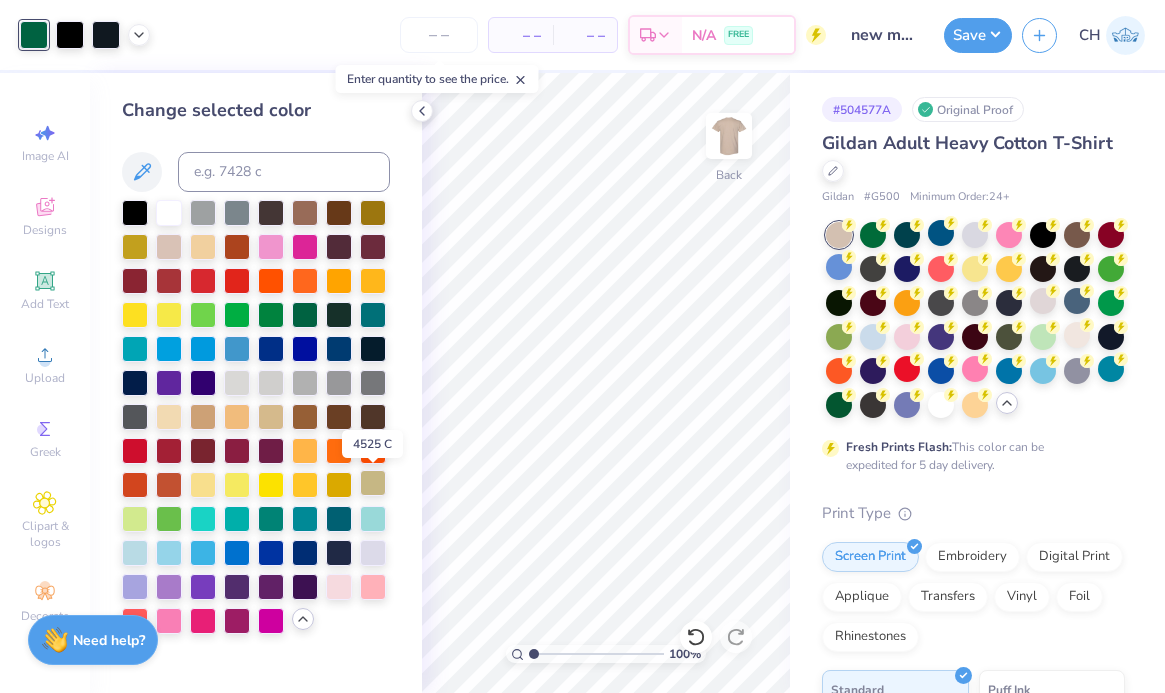 click at bounding box center (373, 483) 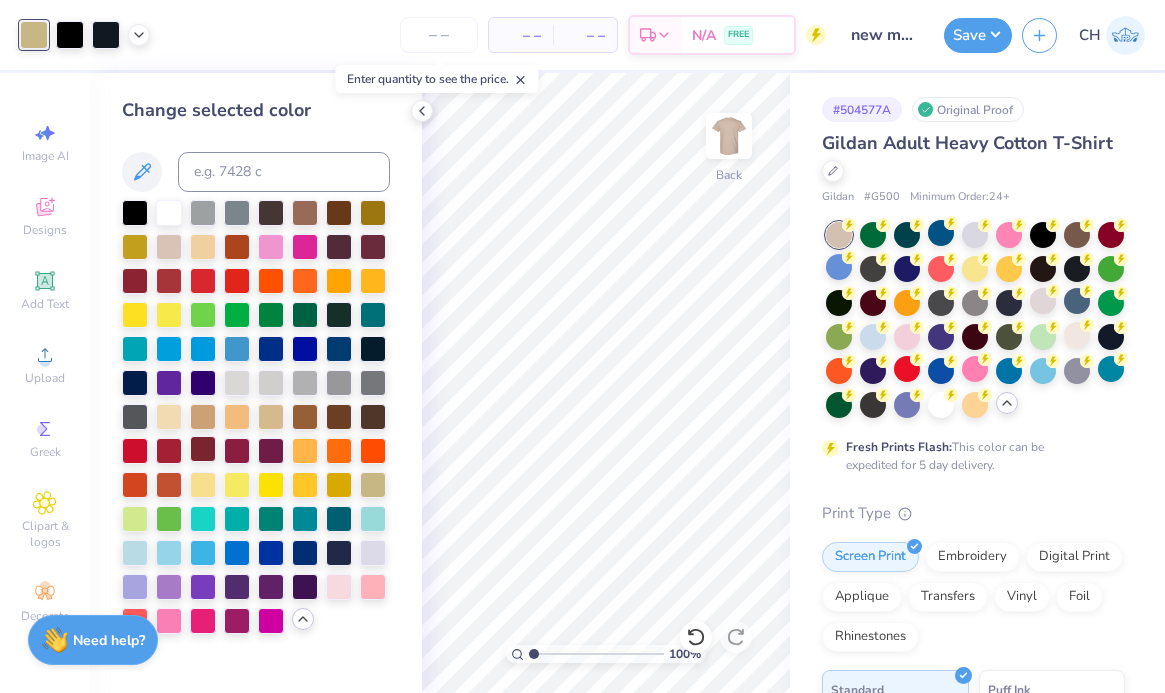 click at bounding box center (203, 449) 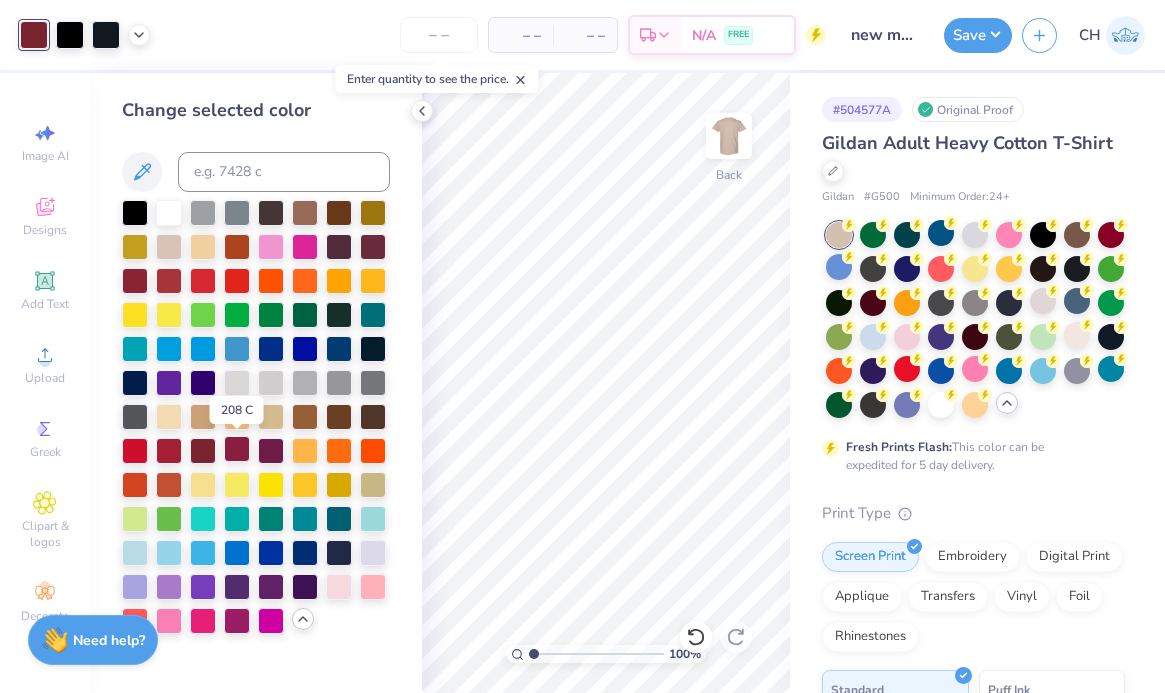 click at bounding box center [237, 449] 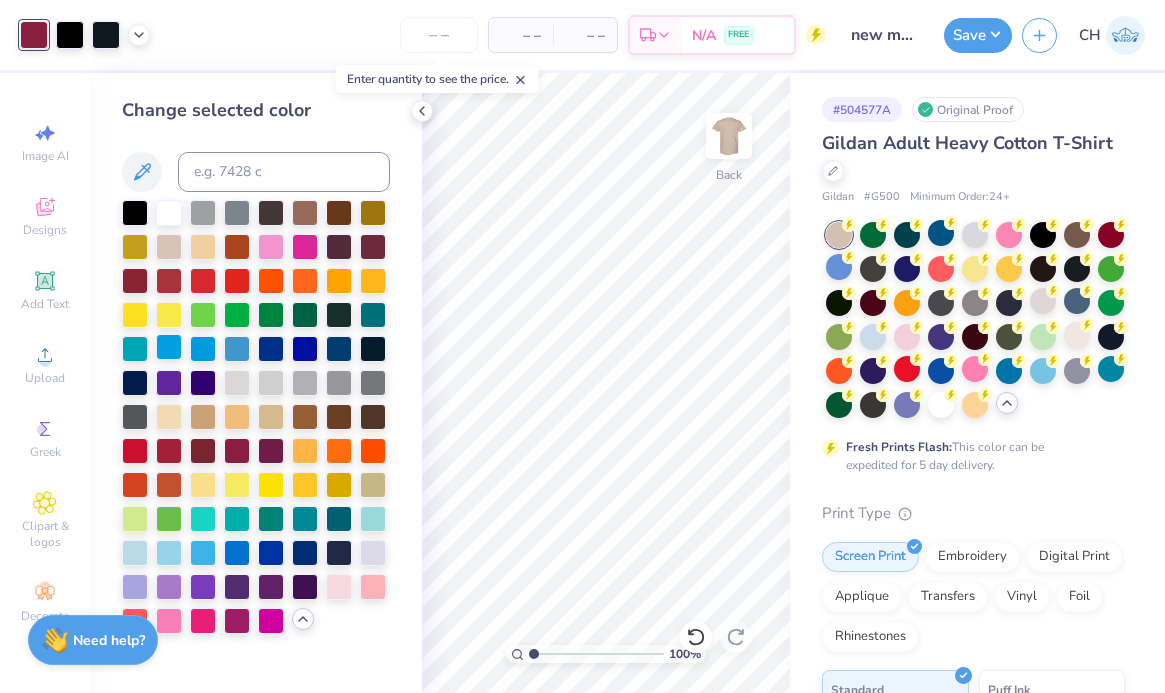 click at bounding box center (169, 347) 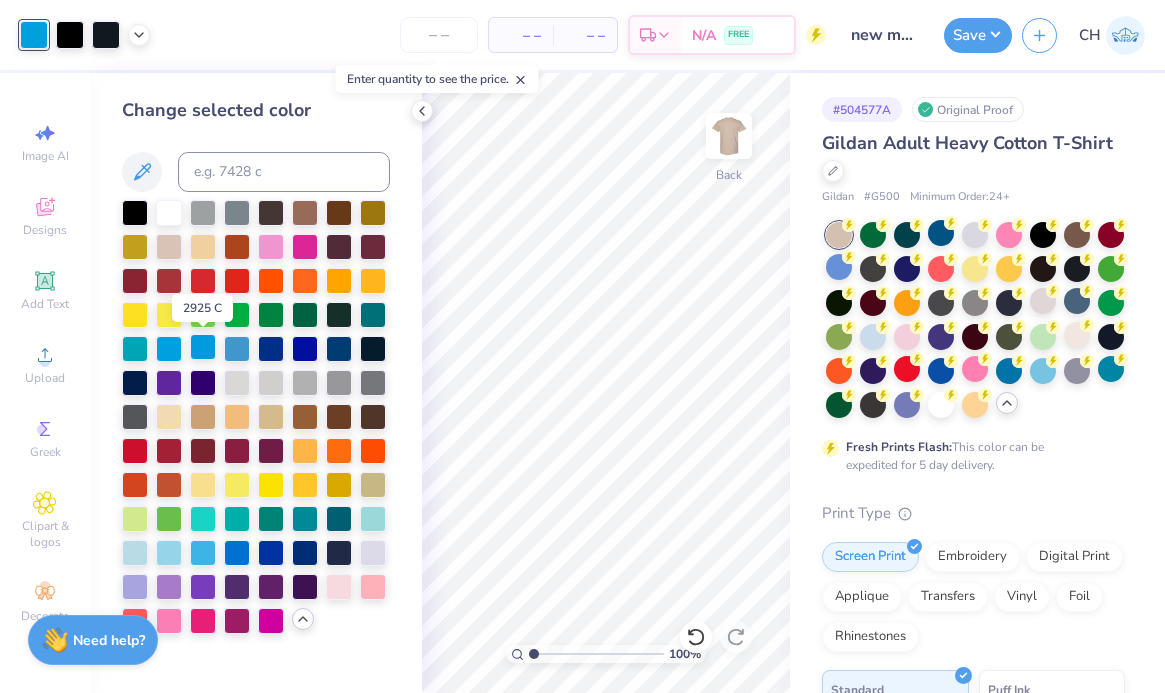 click at bounding box center (203, 347) 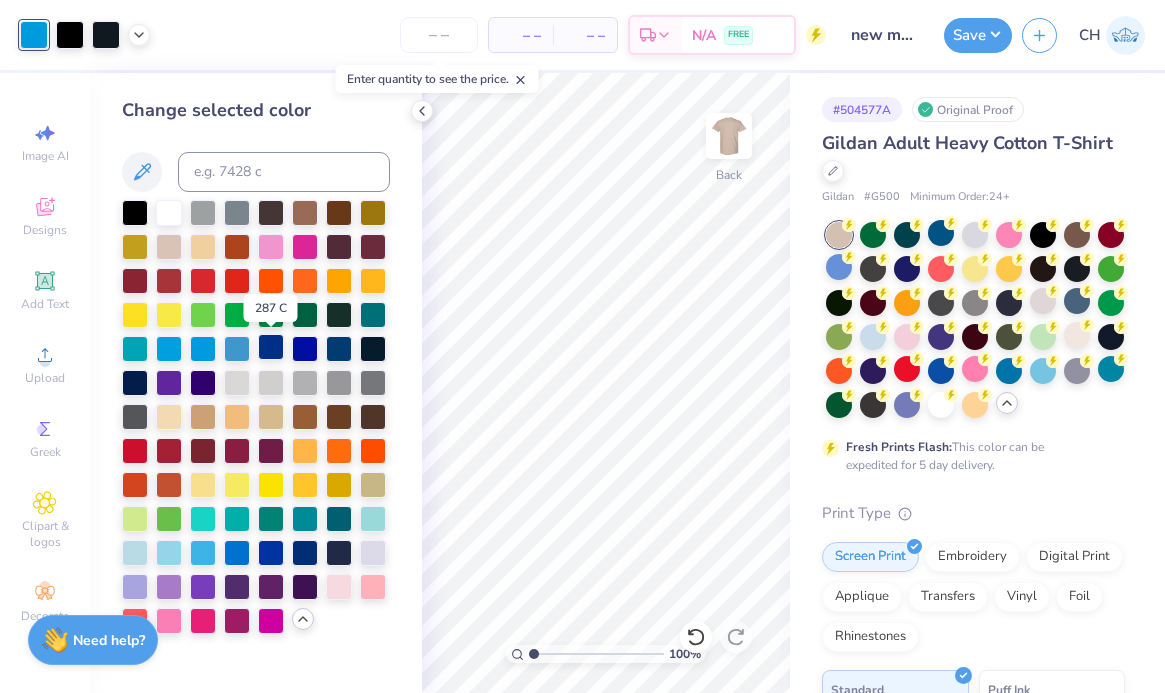 click at bounding box center [271, 347] 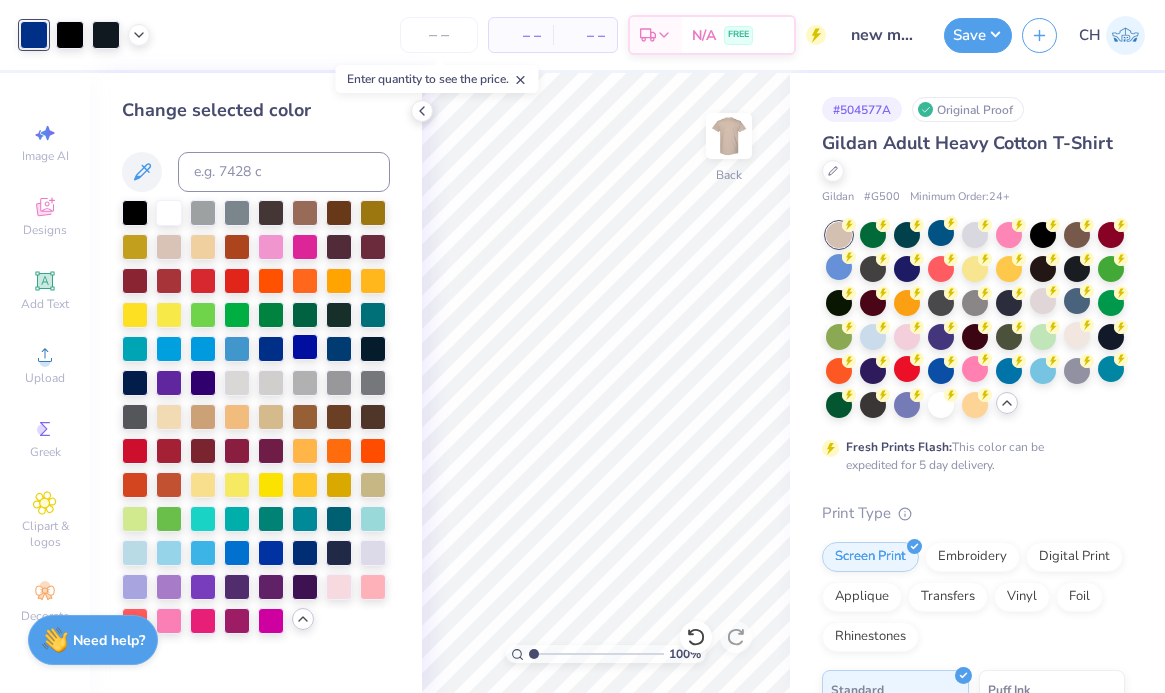 click at bounding box center [305, 347] 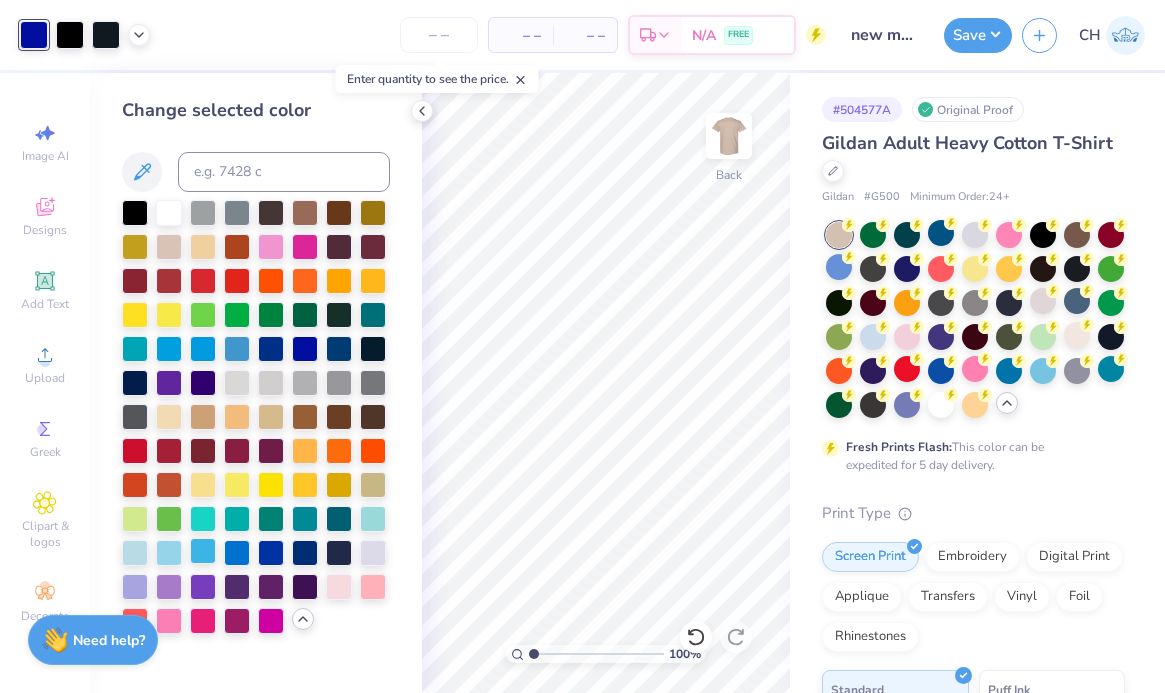 click at bounding box center (203, 551) 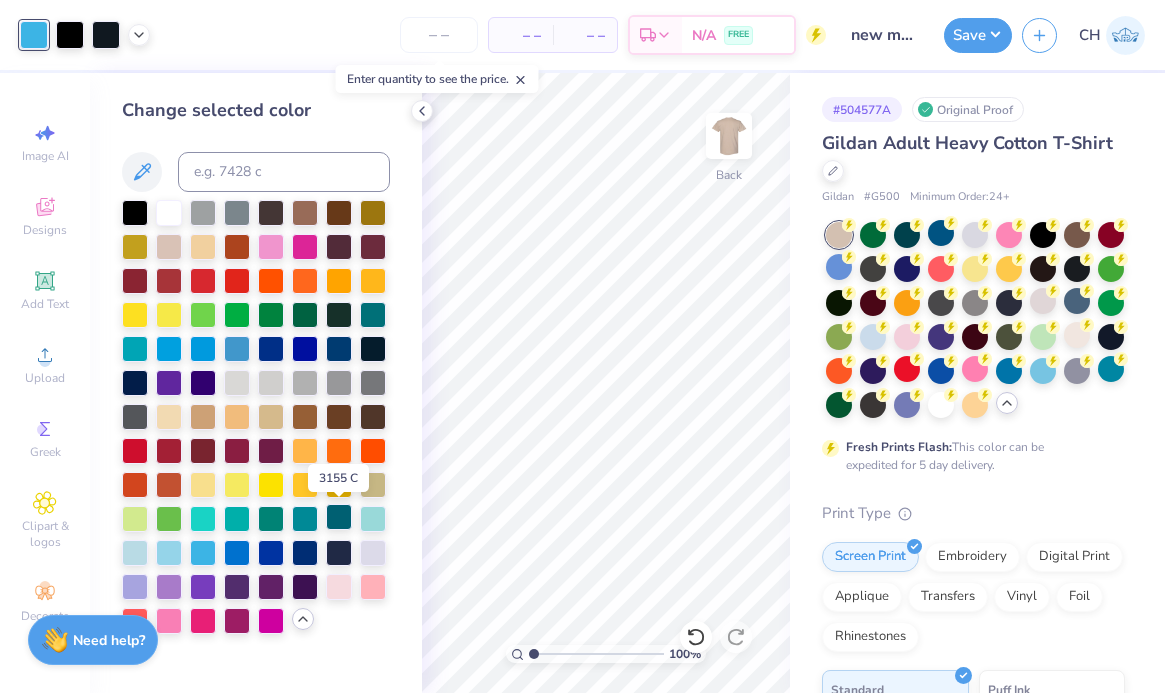 click at bounding box center [339, 517] 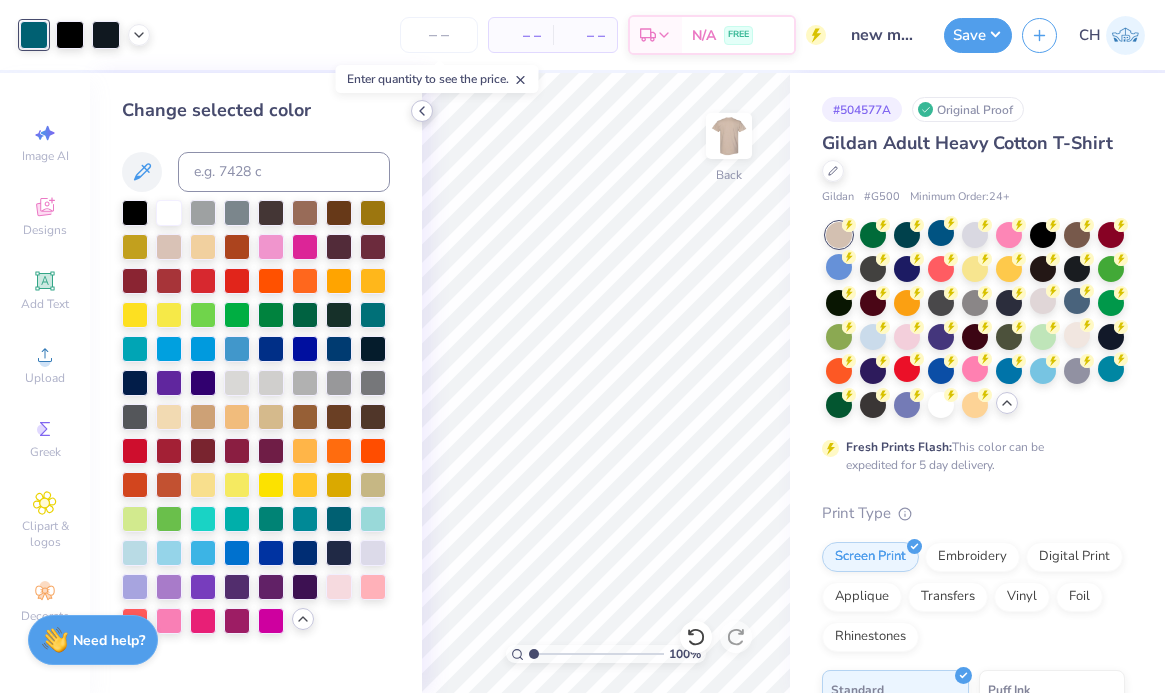 click 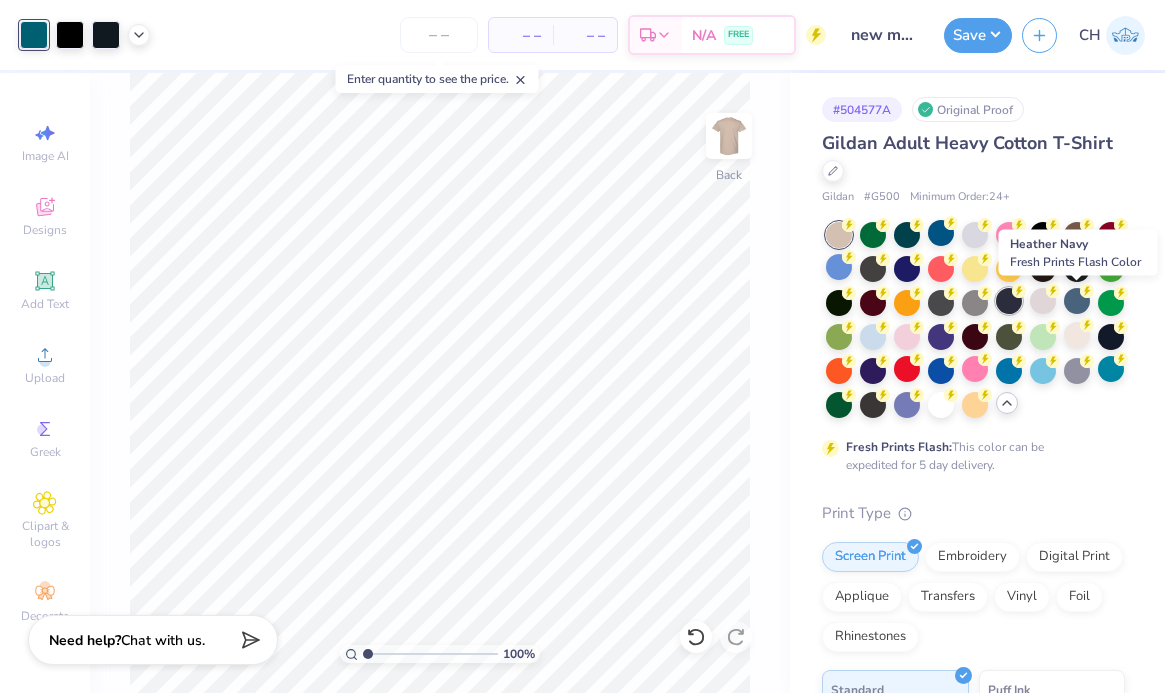 click at bounding box center (1009, 301) 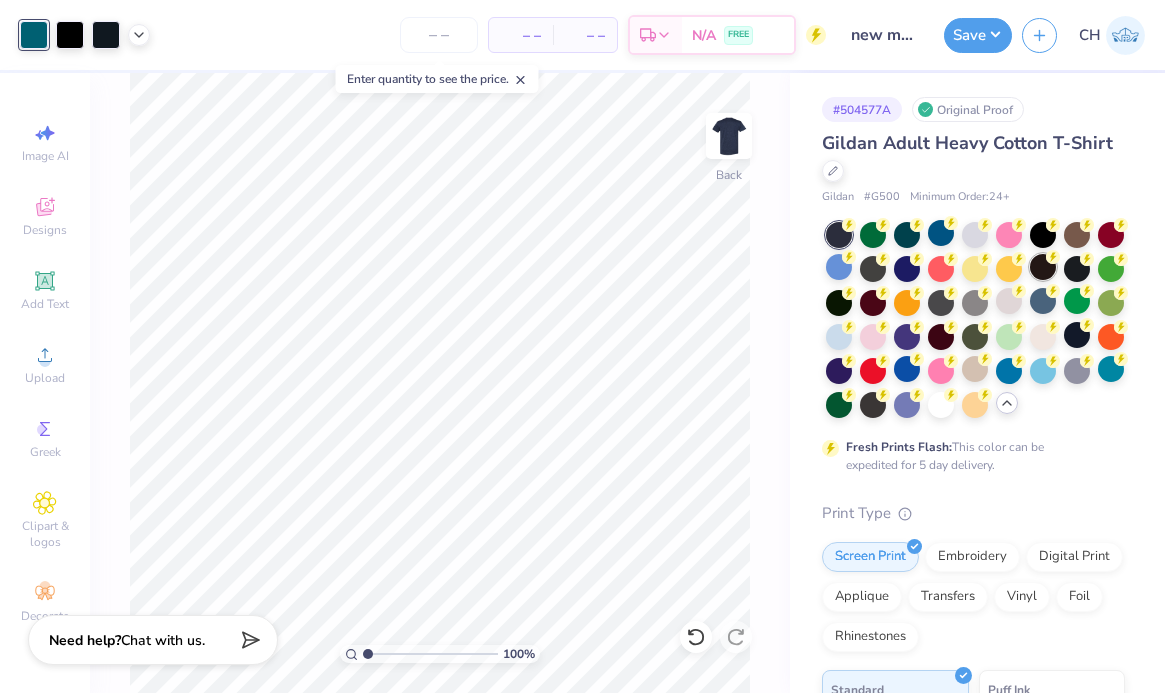 click at bounding box center [1043, 267] 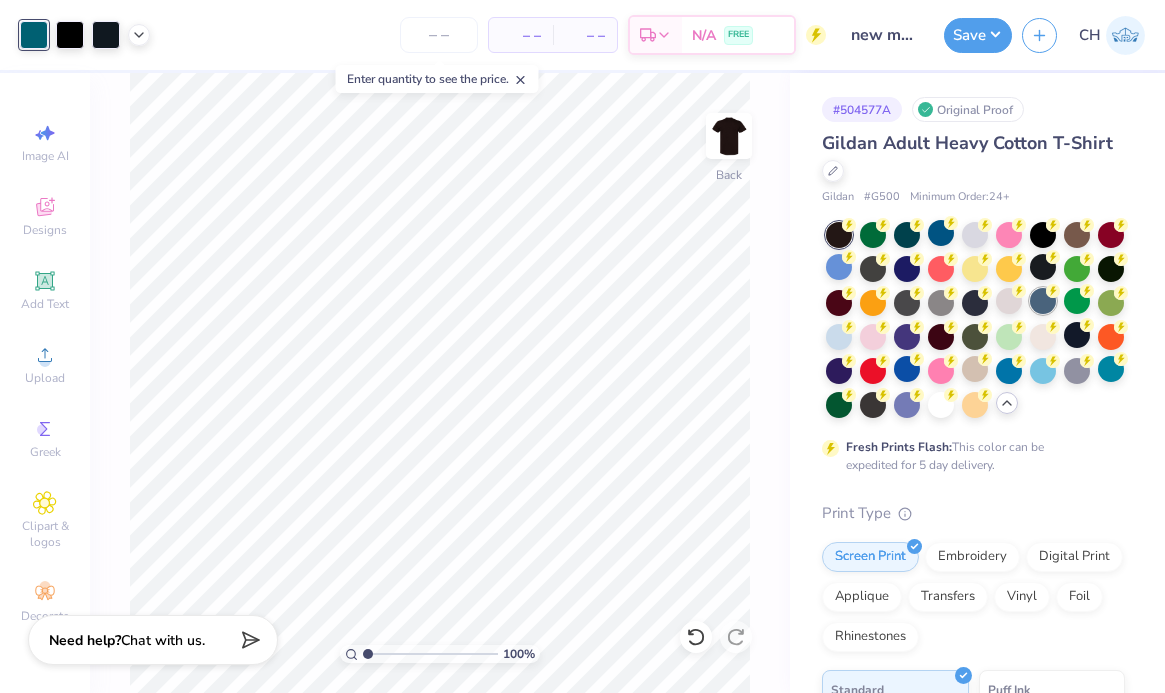 click at bounding box center [1043, 301] 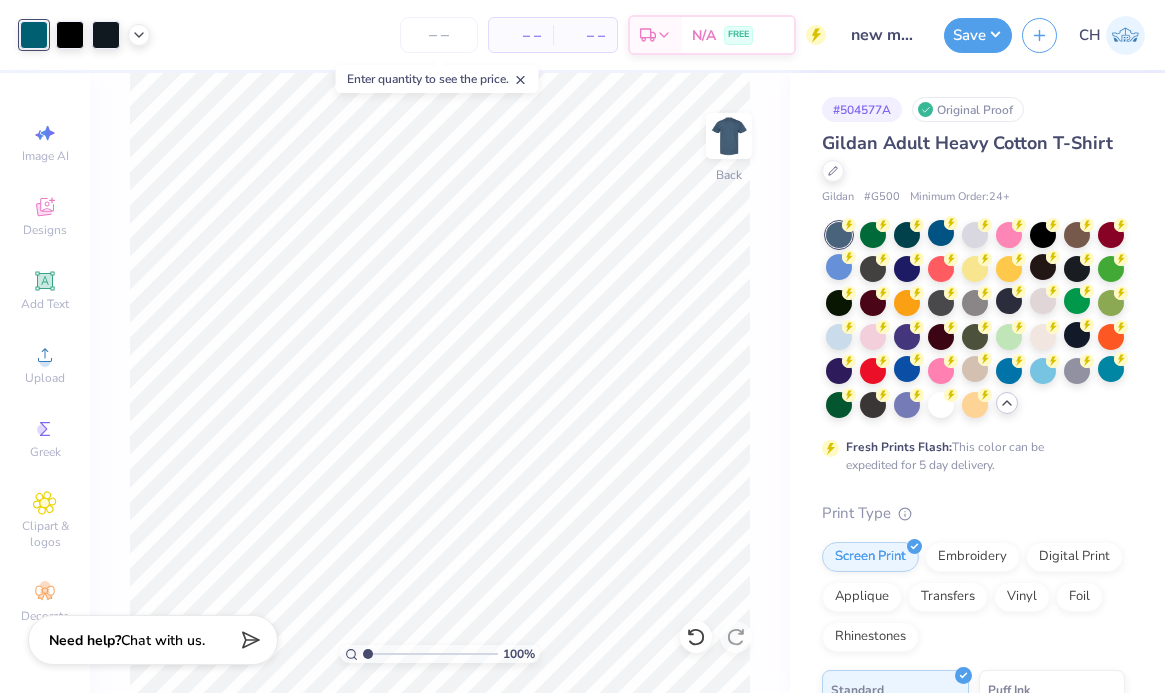 click at bounding box center [34, 35] 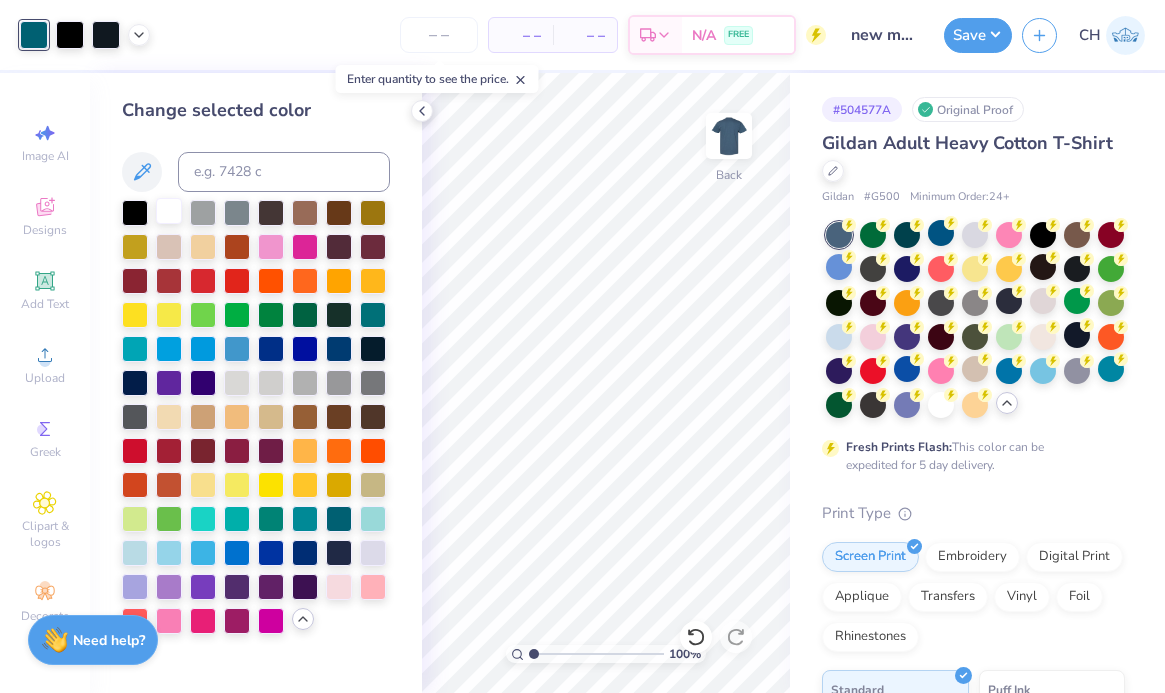 click at bounding box center [169, 211] 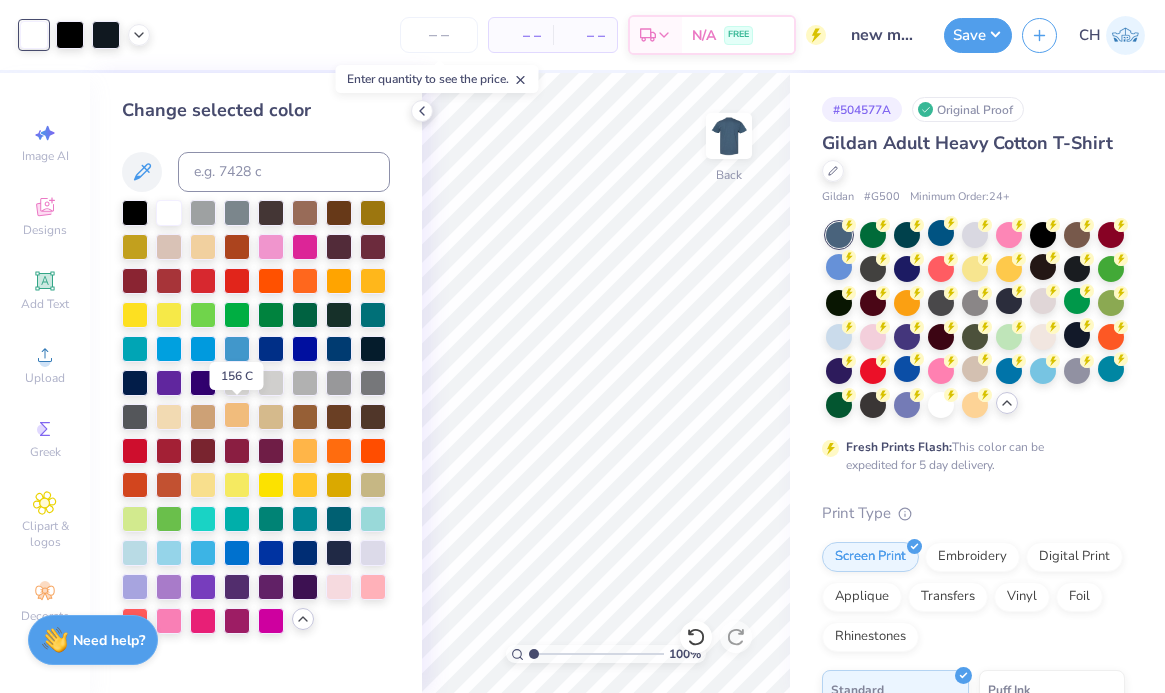 click at bounding box center (237, 415) 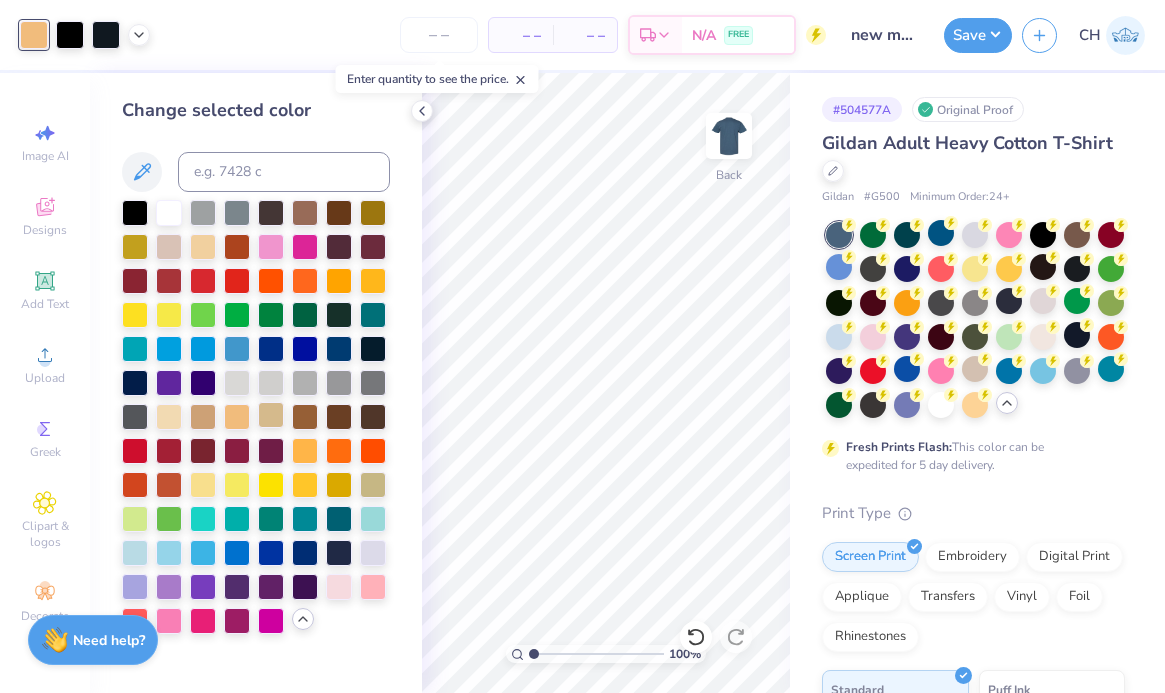 click at bounding box center [271, 415] 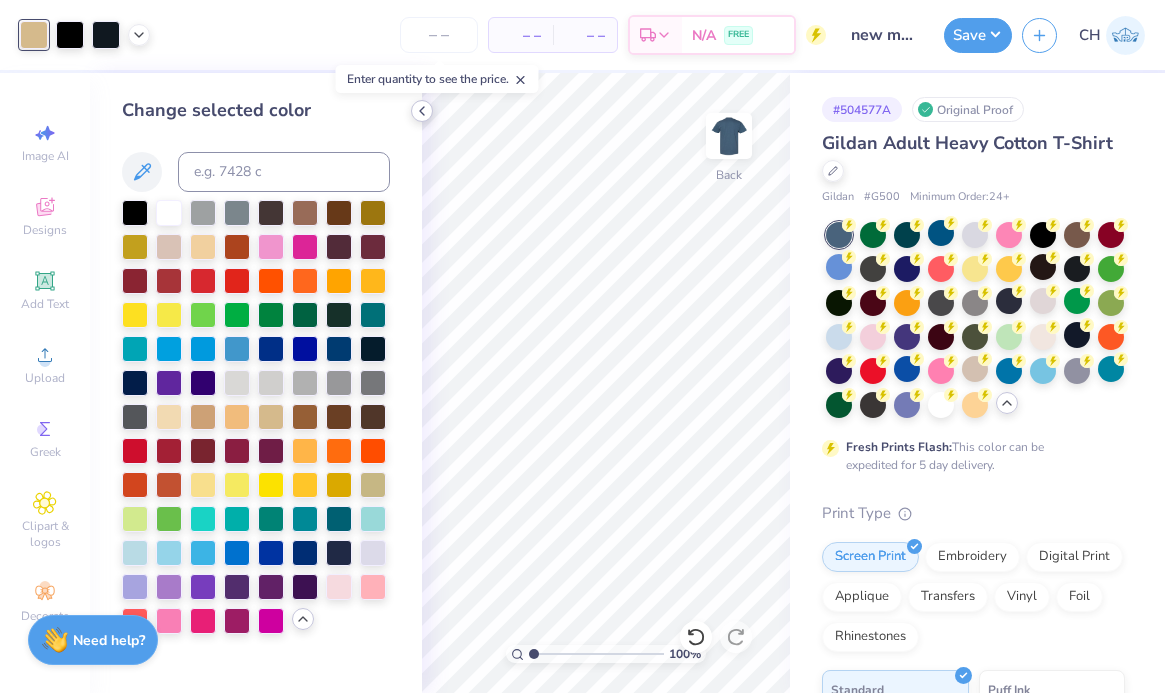 click 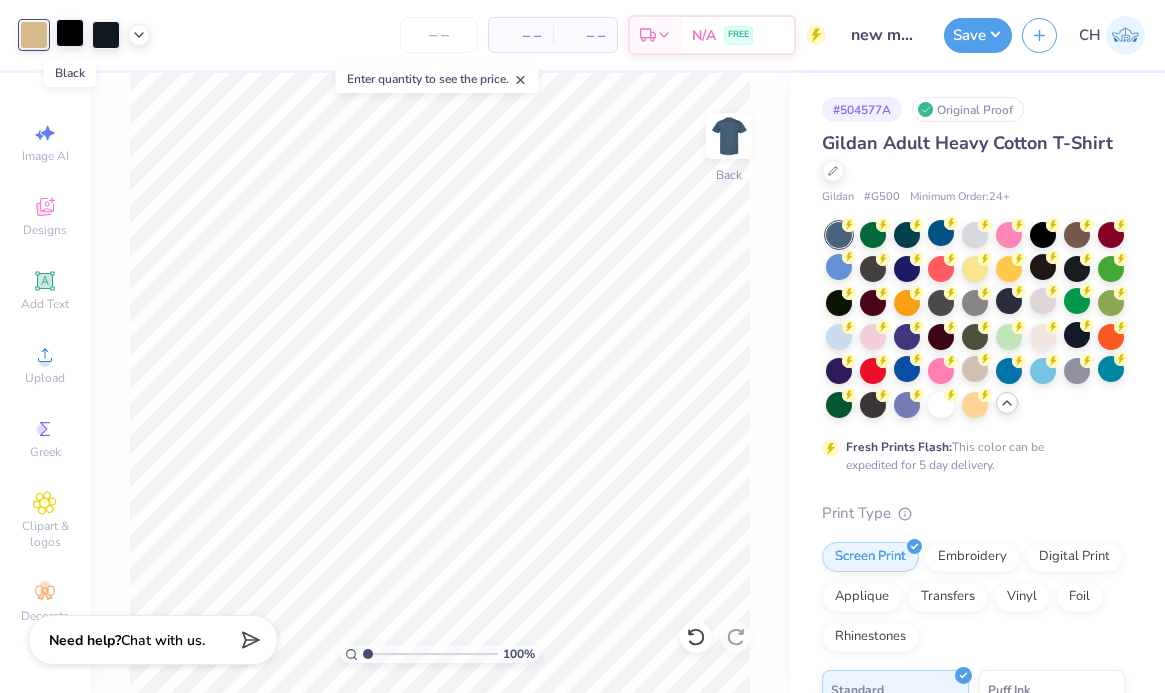 click at bounding box center [70, 33] 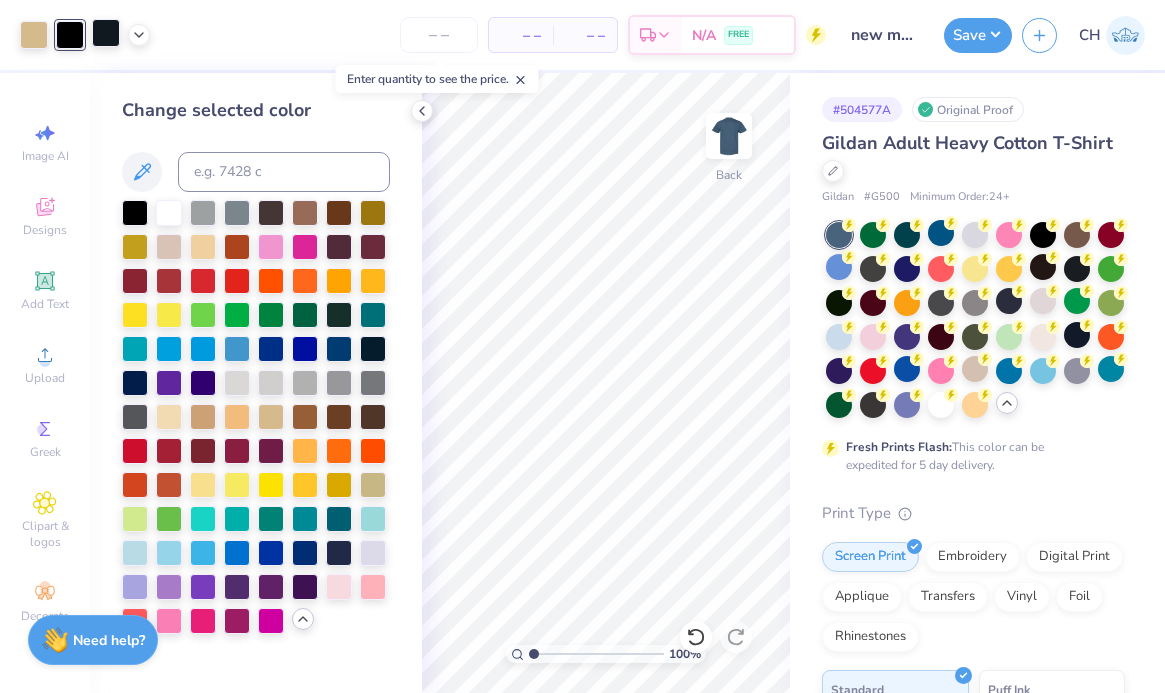 click at bounding box center (106, 33) 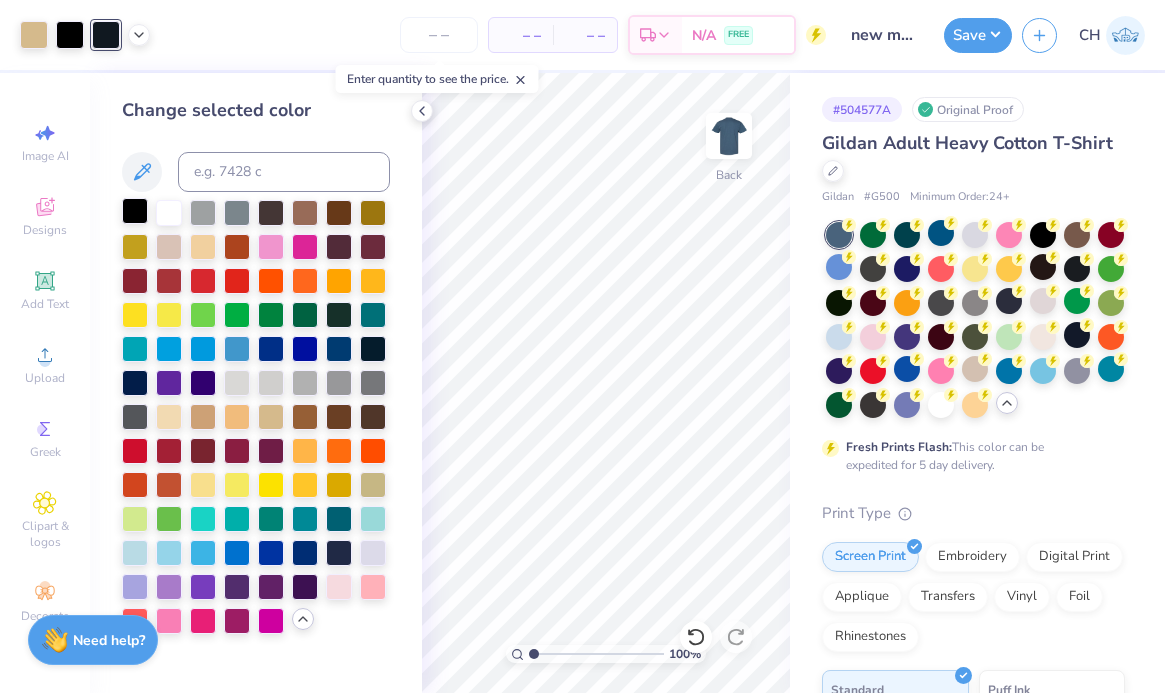 click at bounding box center (135, 211) 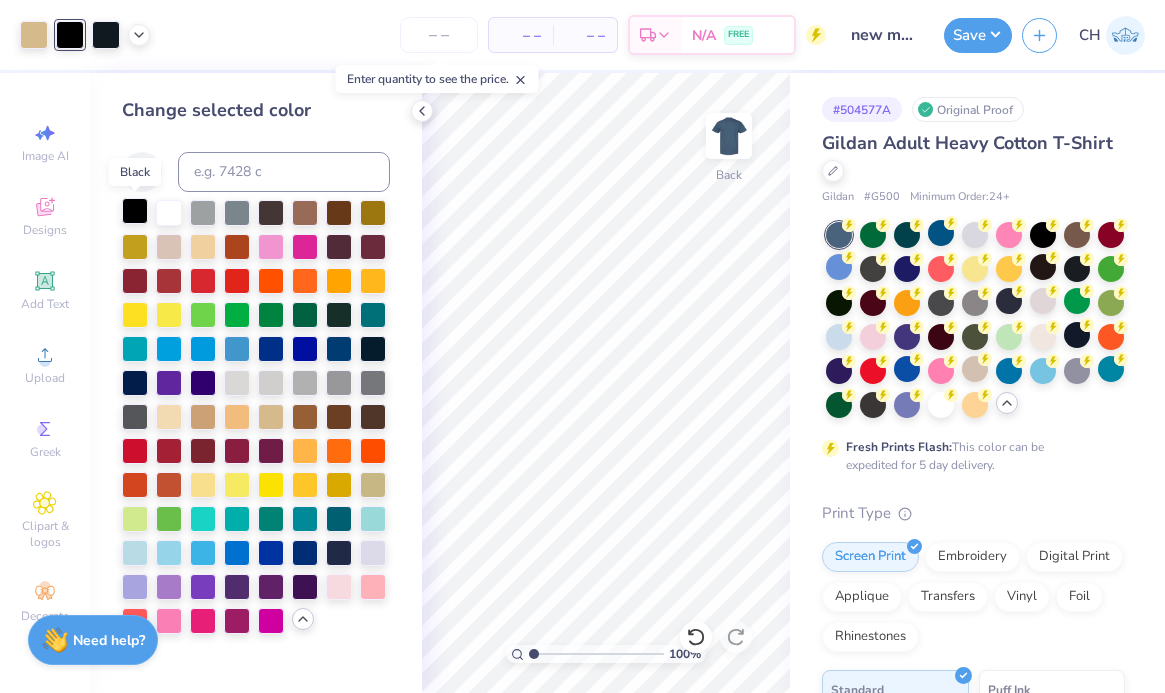 click at bounding box center [135, 211] 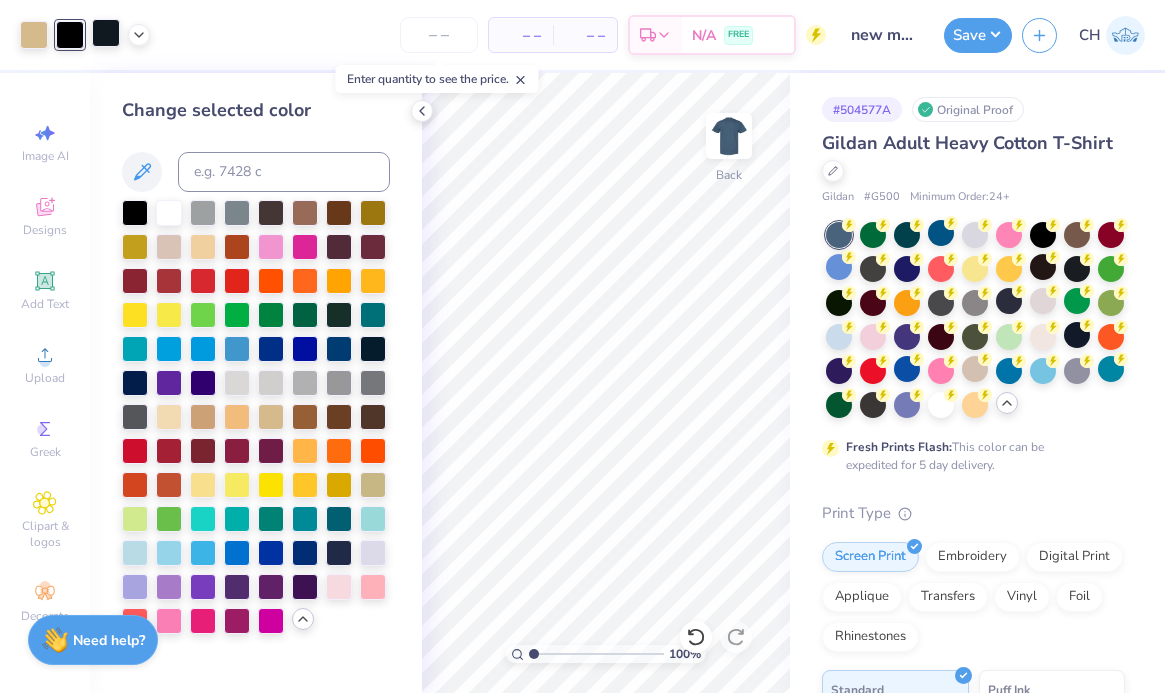 click at bounding box center [106, 33] 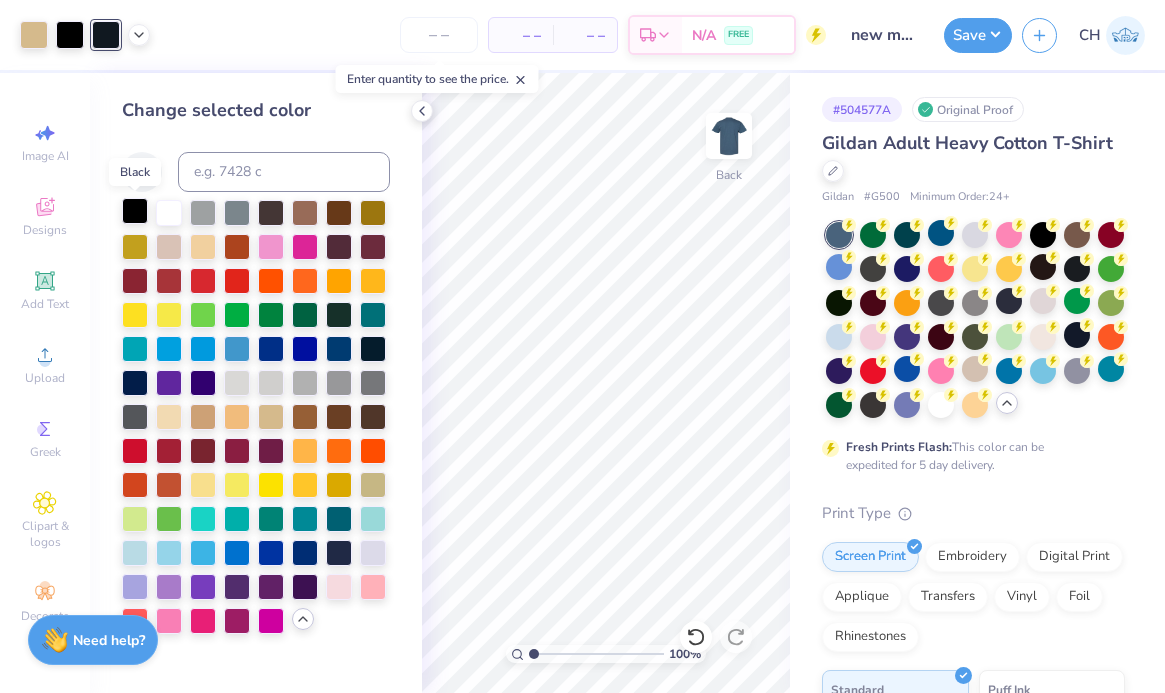 click at bounding box center (135, 211) 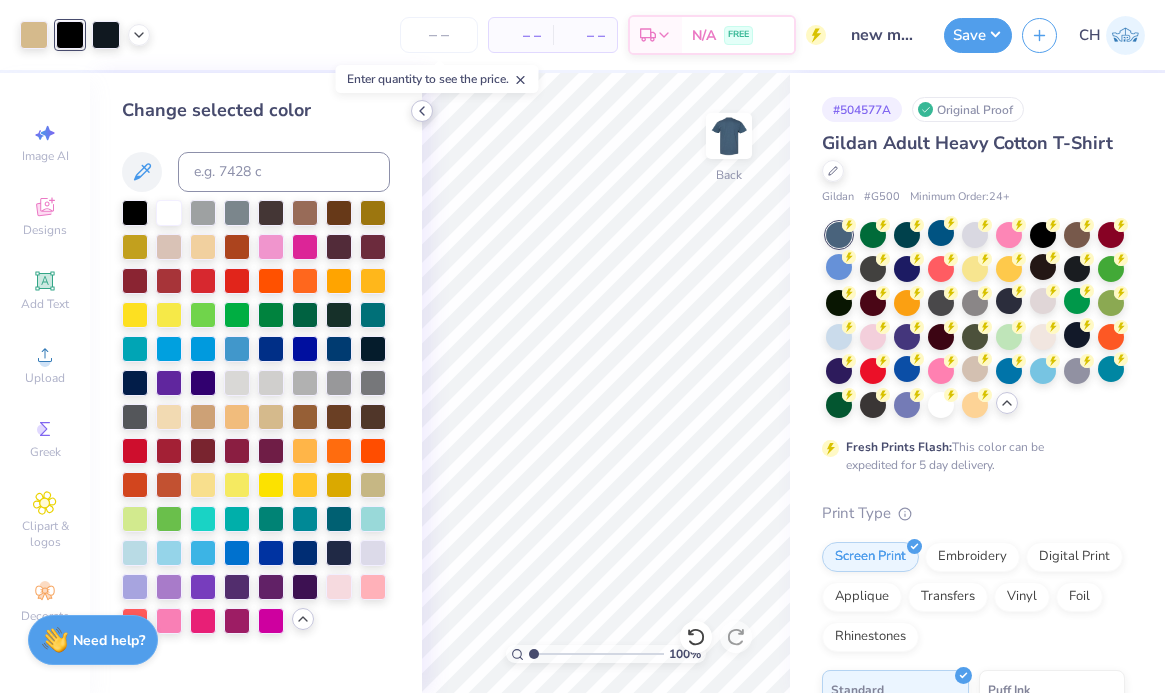 click 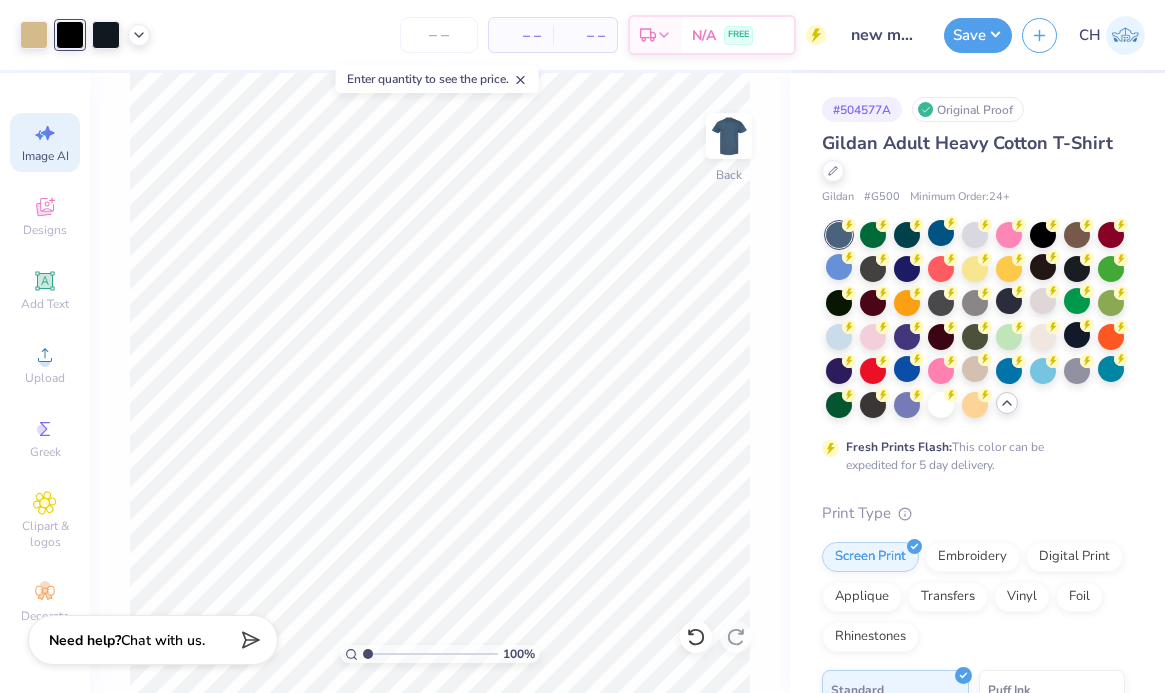 click on "Image AI" at bounding box center [45, 156] 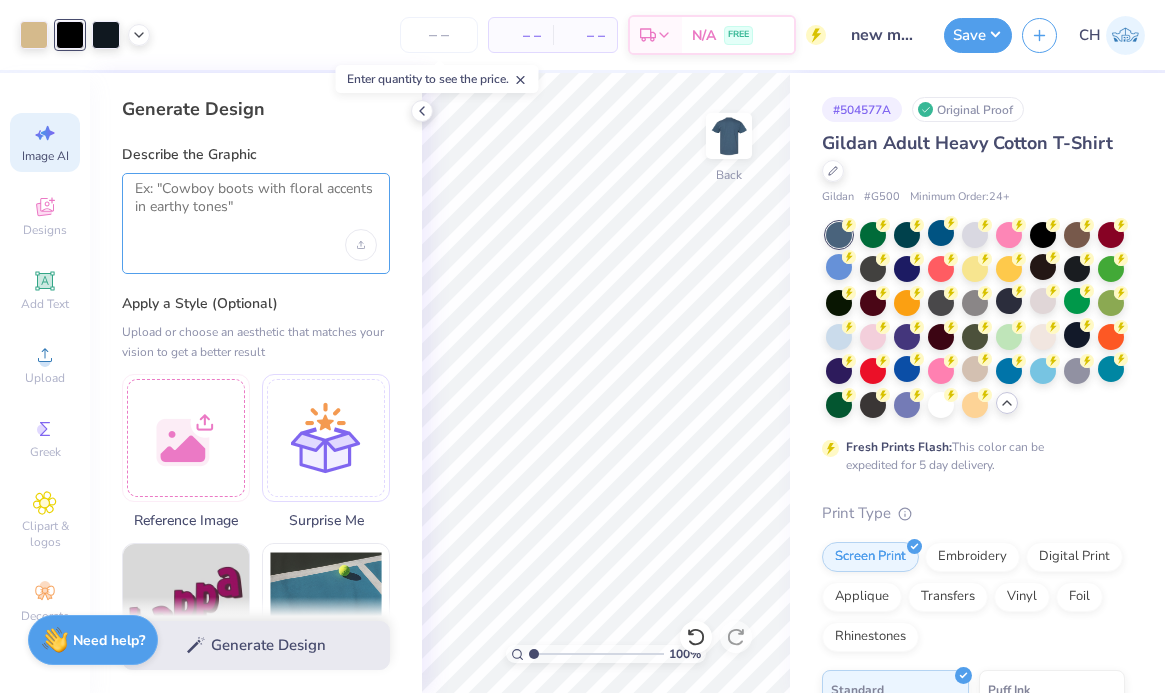 click at bounding box center [256, 205] 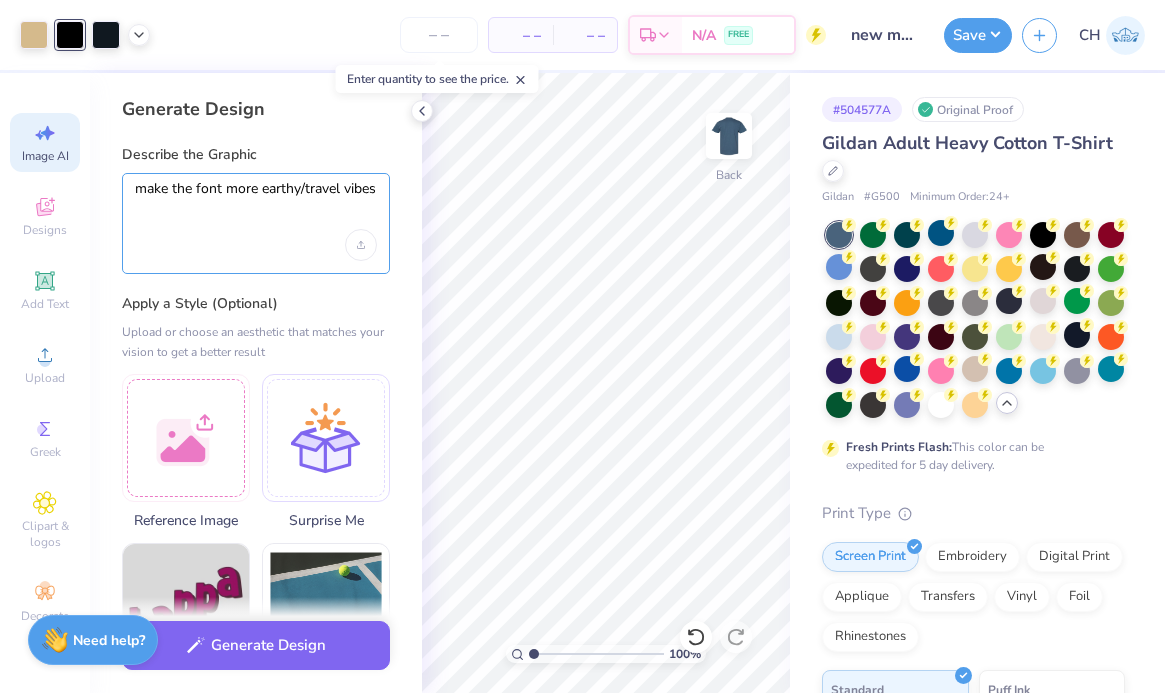 click on "make the font more earthy/travel vibes" at bounding box center [256, 205] 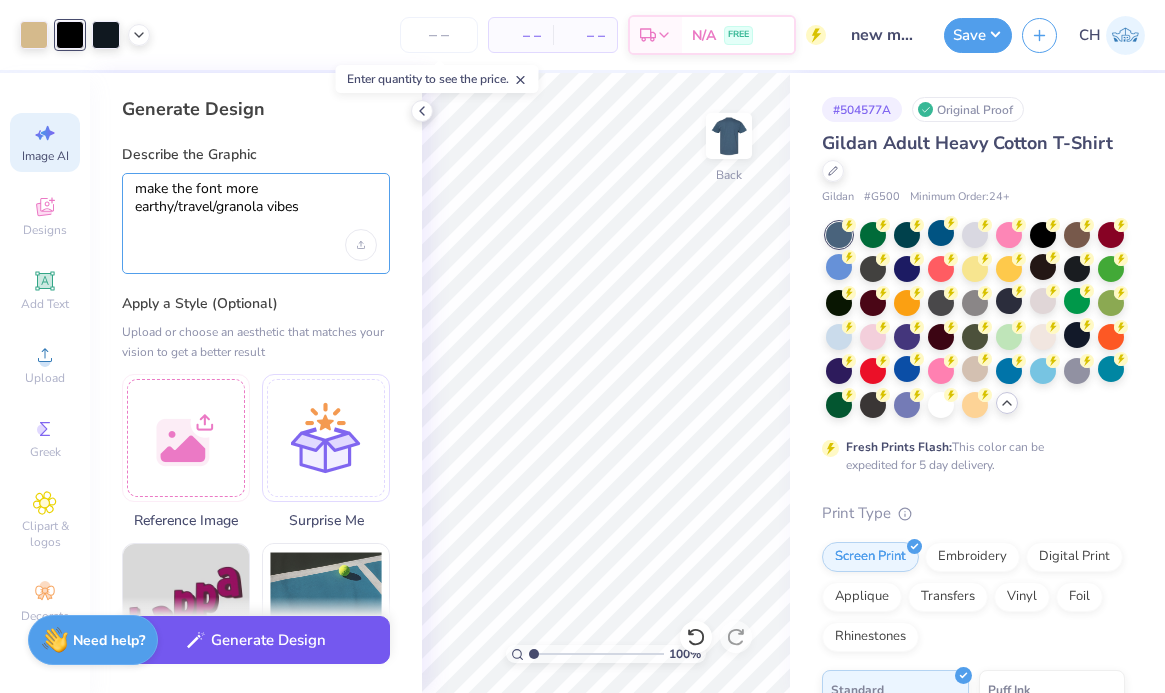 type on "make the font more earthy/travel/granola vibes" 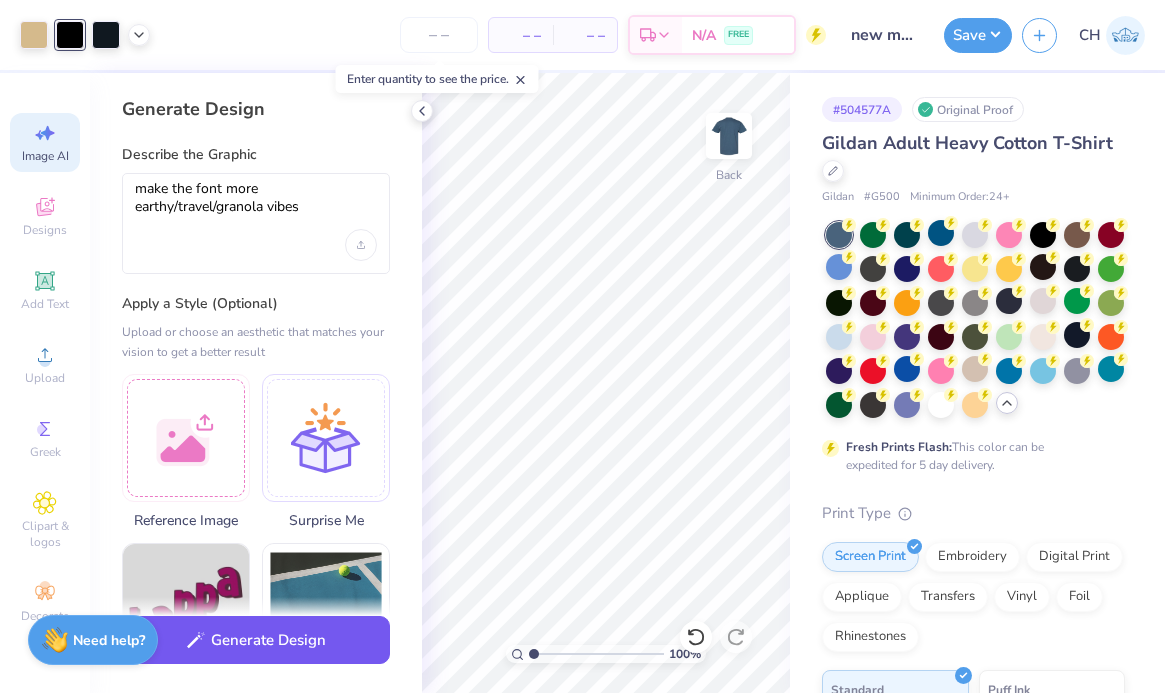 click on "Generate Design" at bounding box center [256, 640] 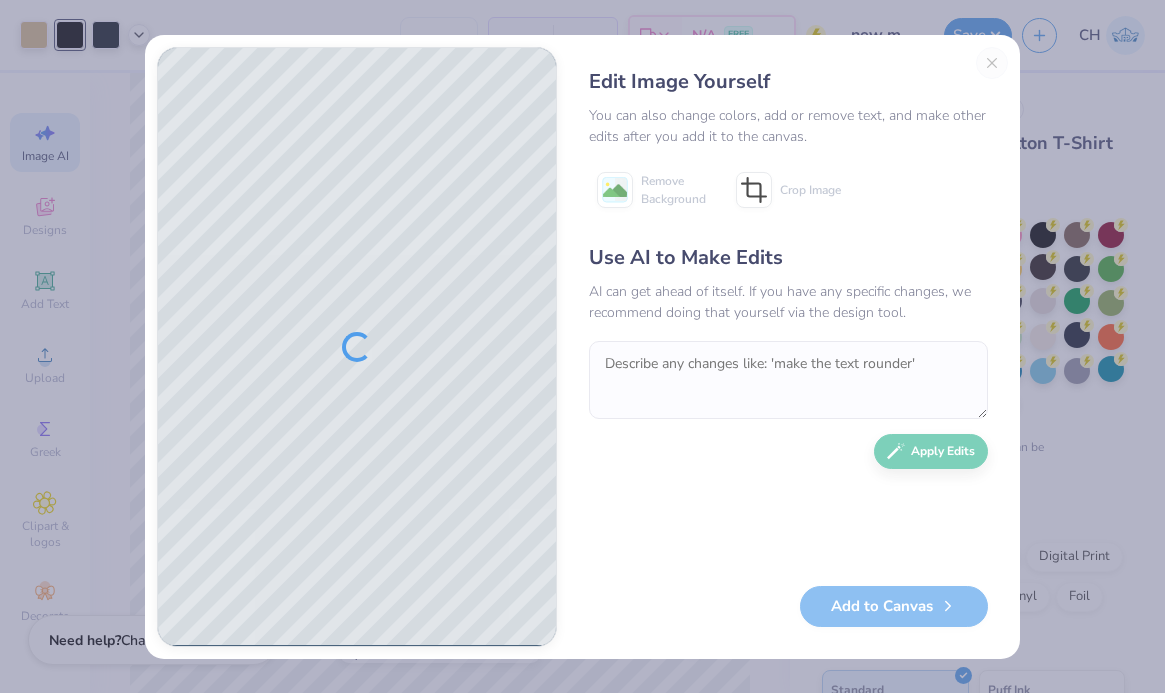 click on "Edit Image Yourself You can also change colors, add or remove text, and make other edits after you add it to the canvas. Remove Background Crop Image Use AI to Make Edits AI can get ahead of itself. If you have any specific changes, we recommend doing that yourself via the design tool. Apply Edits Add to Canvas" at bounding box center [788, 347] 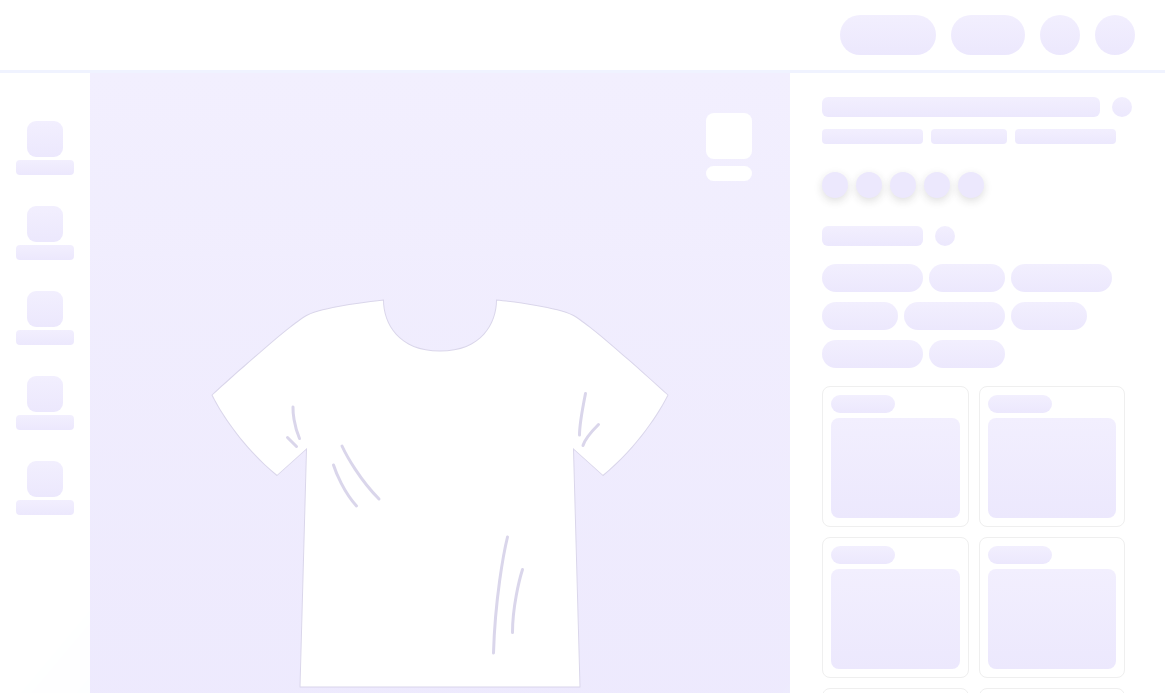 scroll, scrollTop: 0, scrollLeft: 0, axis: both 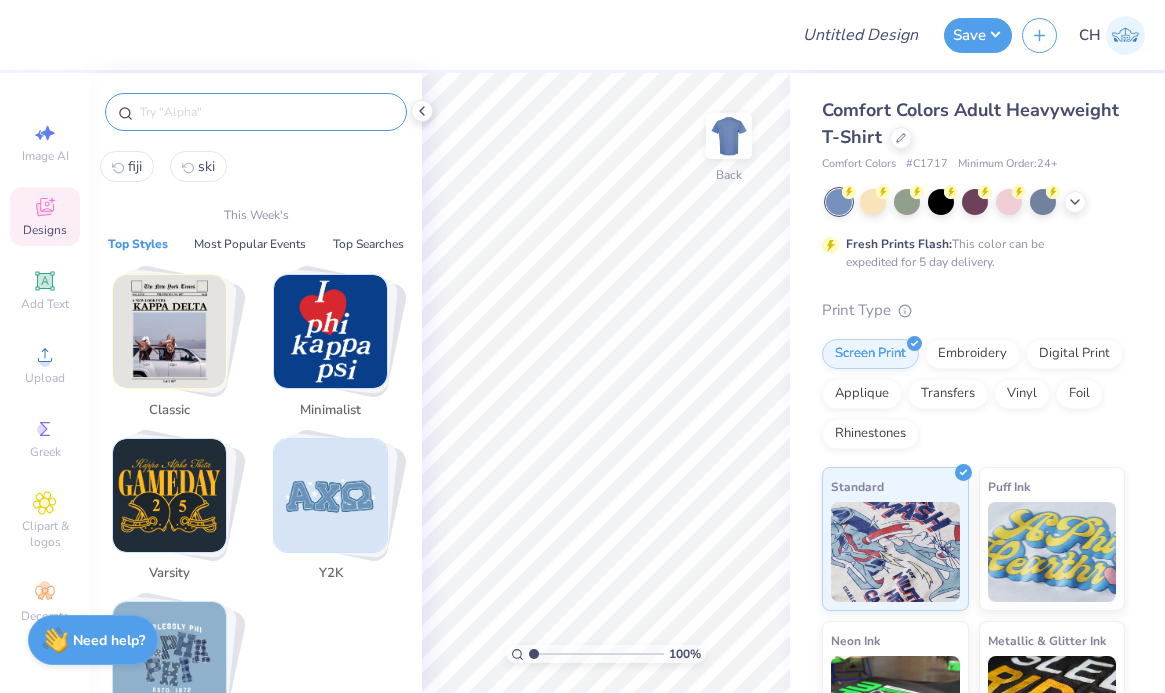 click at bounding box center [266, 112] 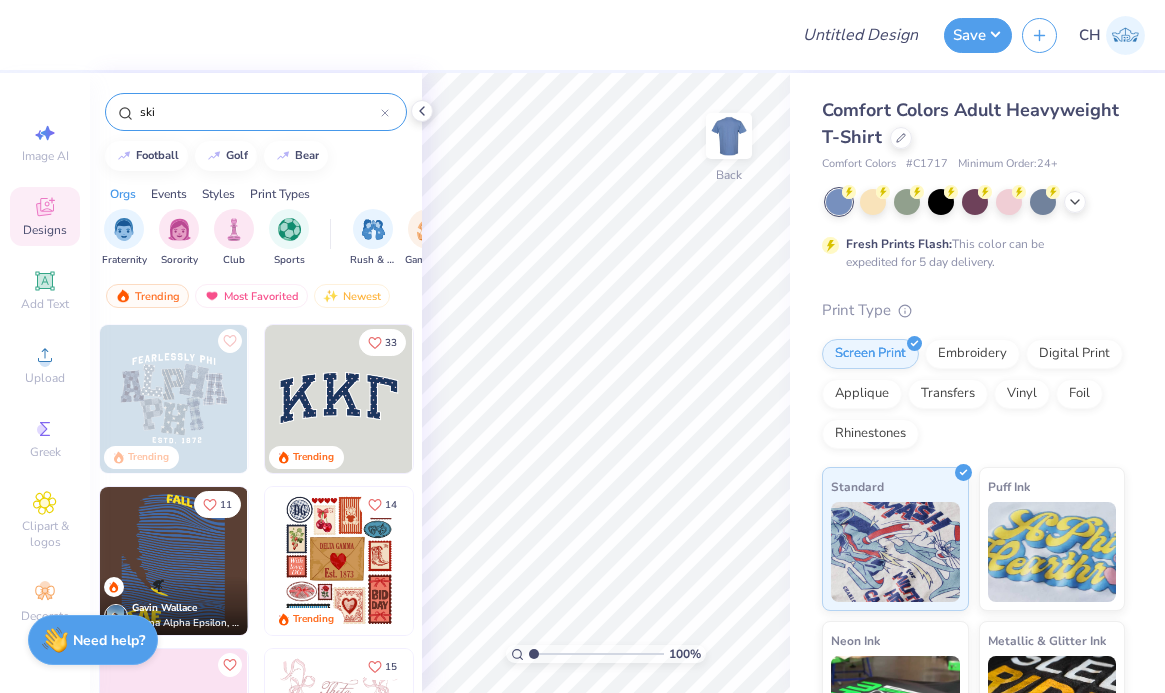 type on "ski" 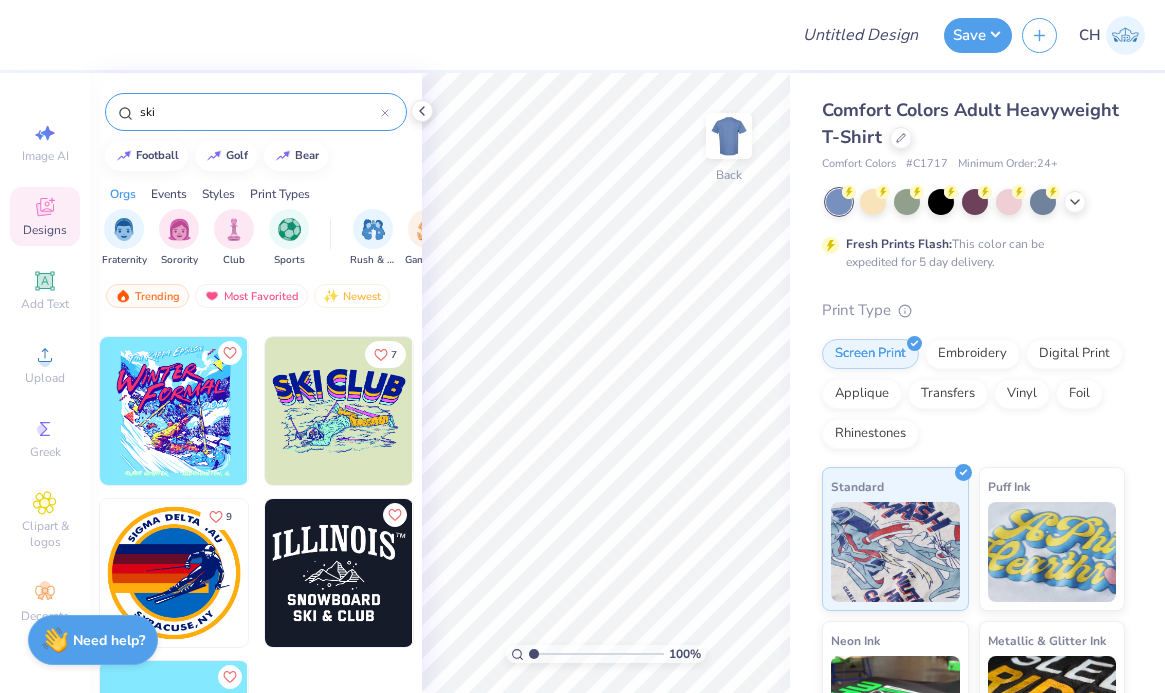 scroll, scrollTop: 6198, scrollLeft: 0, axis: vertical 